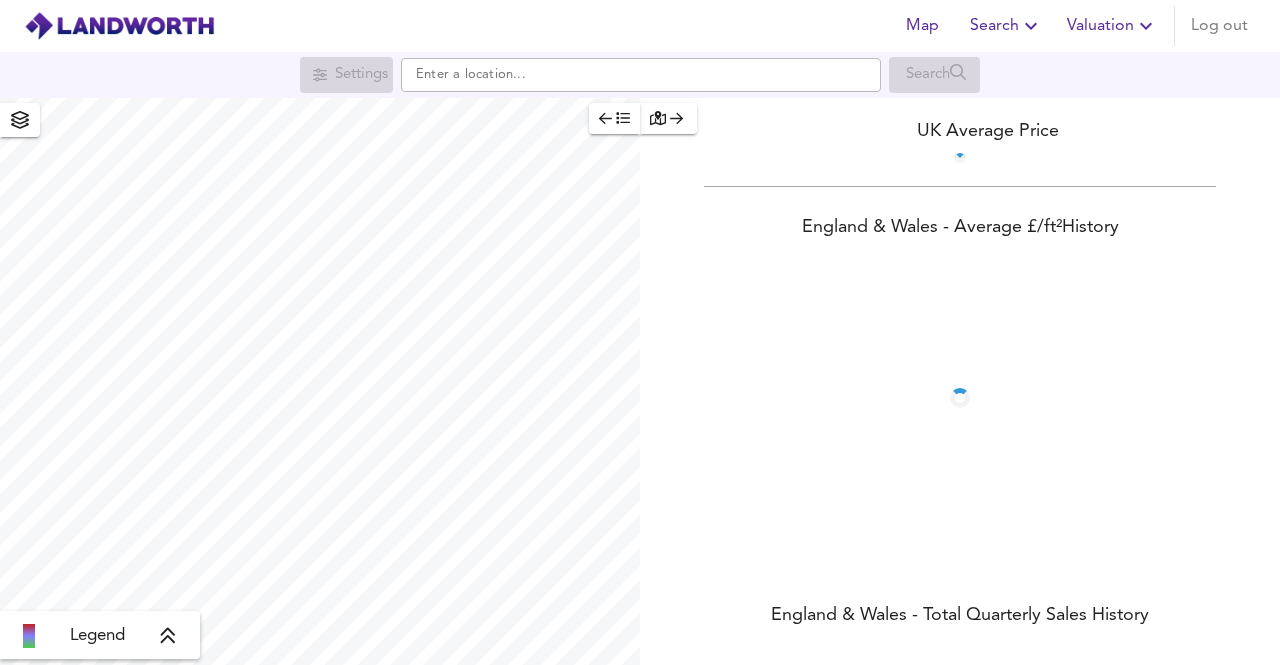 scroll, scrollTop: 0, scrollLeft: 0, axis: both 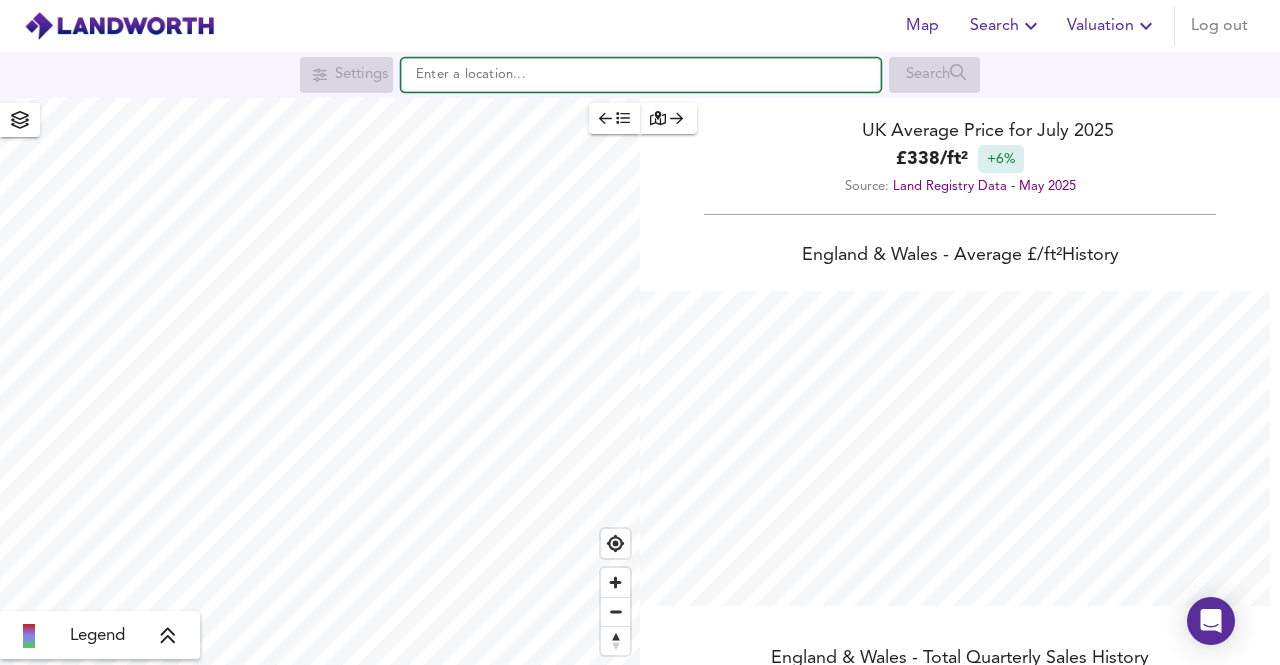click at bounding box center [641, 75] 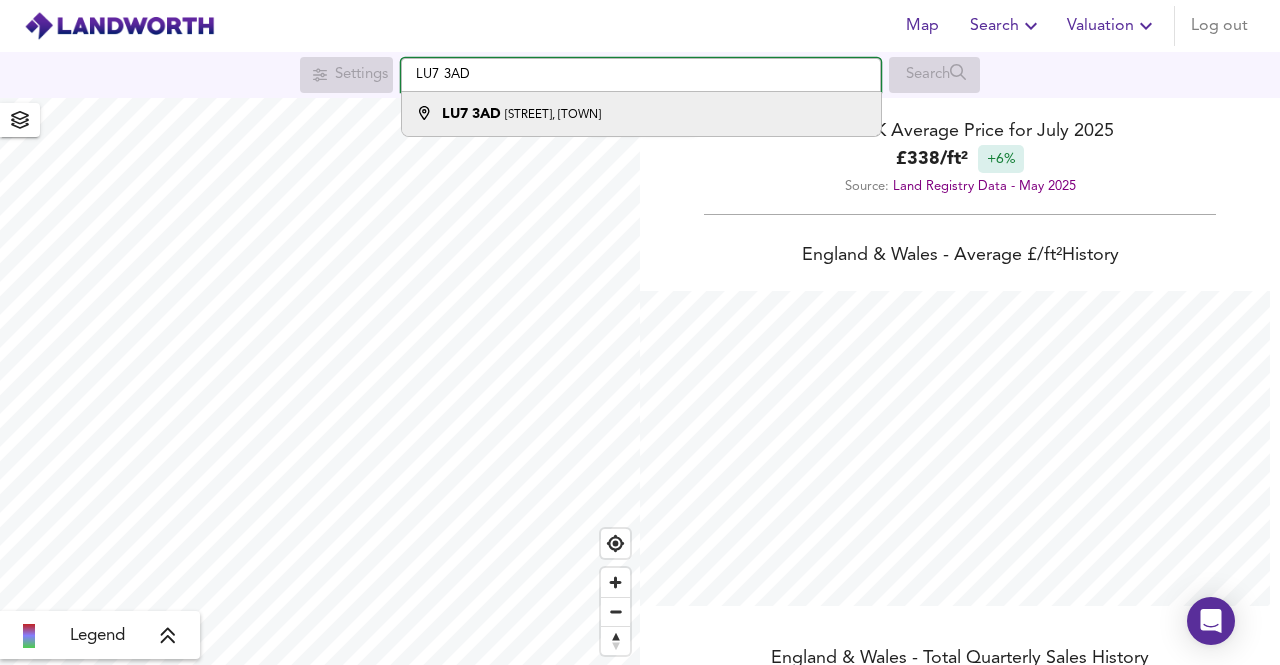 type on "LU7 3AD" 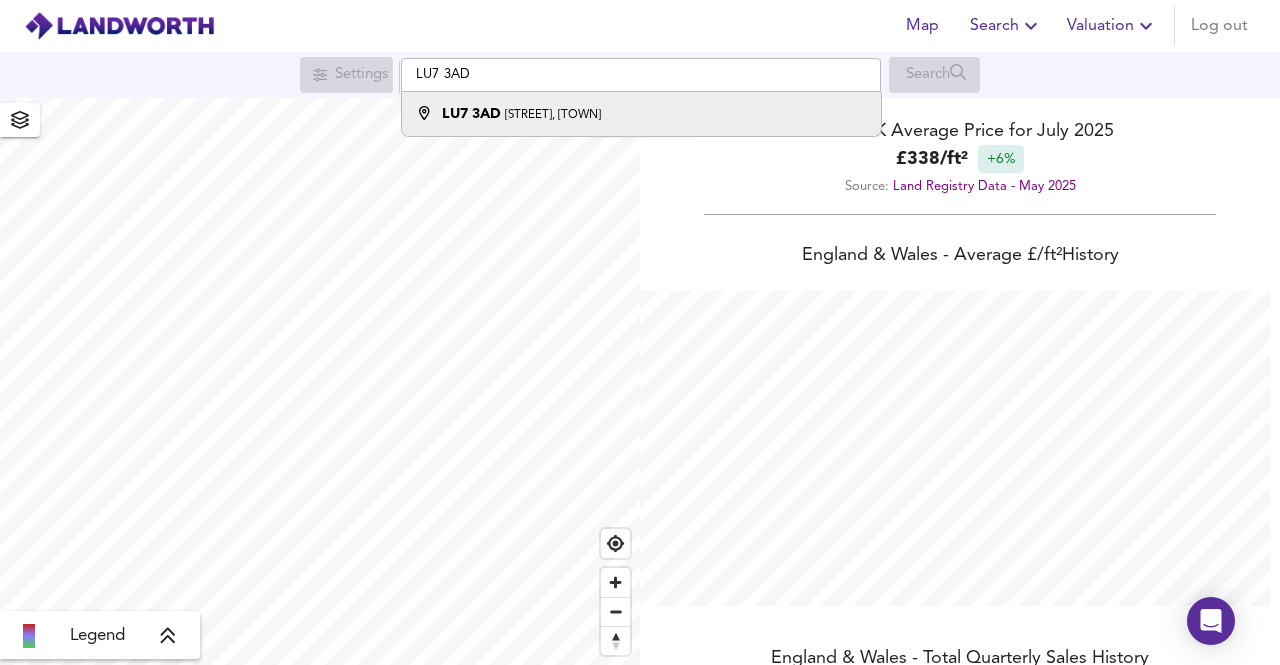 click on "[POSTCODE]    [STREET], [TOWN]" at bounding box center (641, 114) 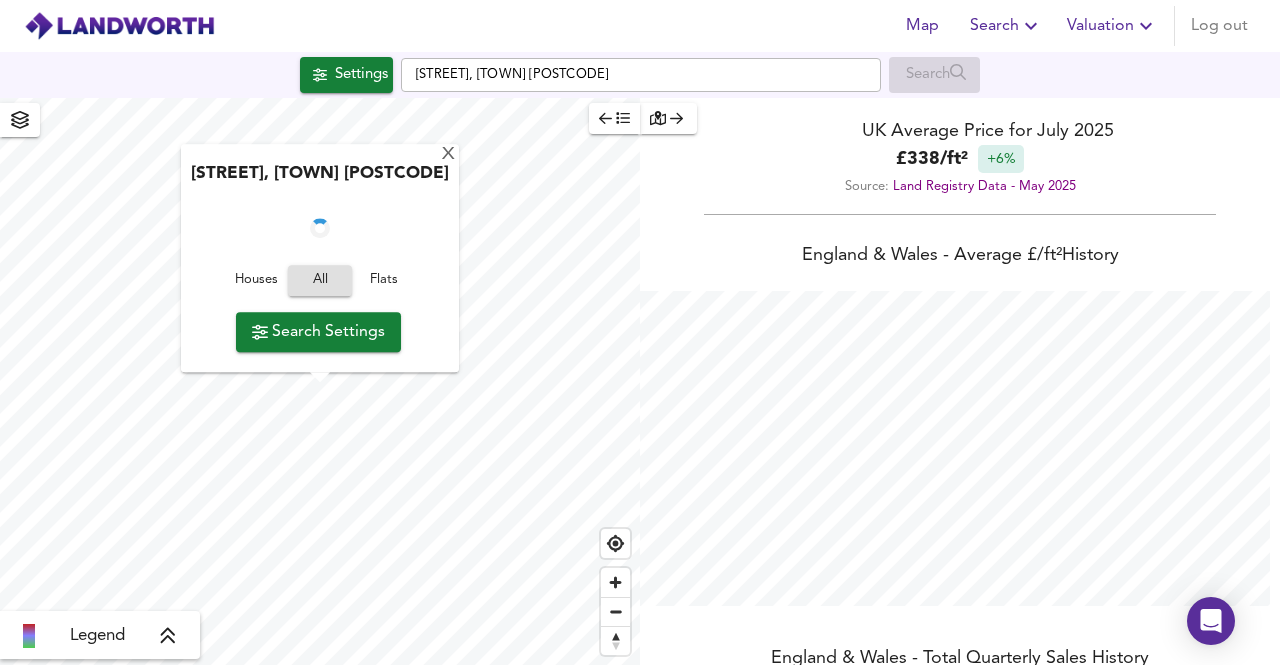 scroll, scrollTop: 665, scrollLeft: 1280, axis: both 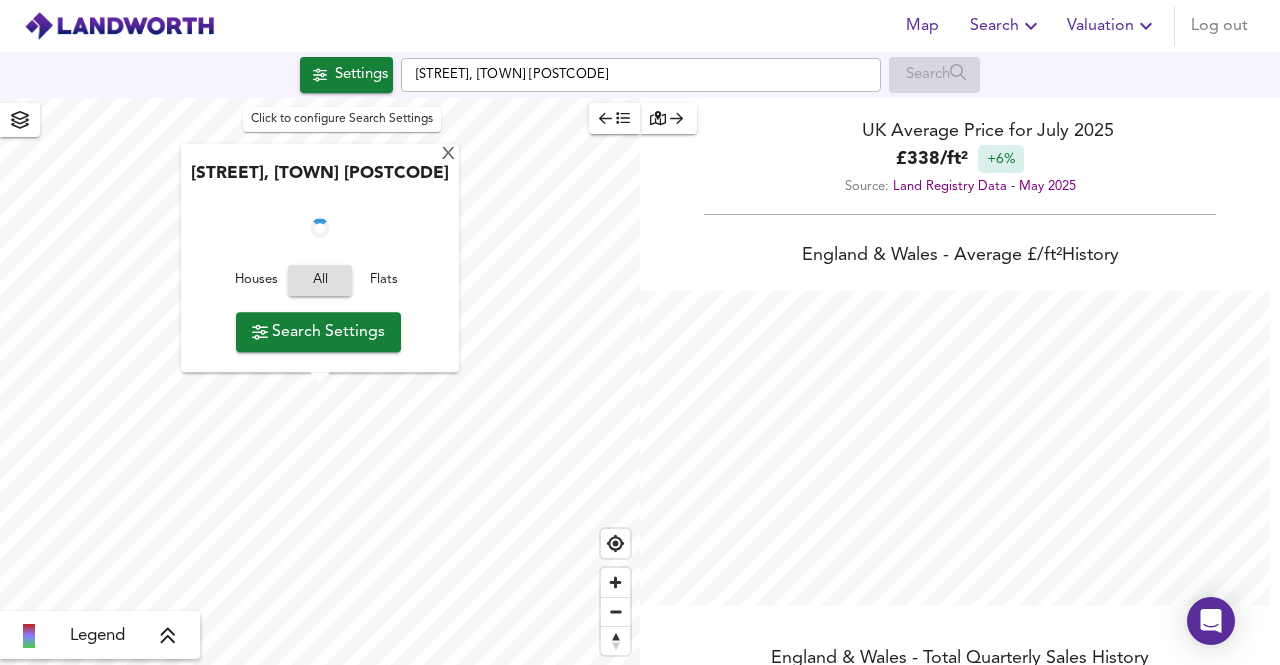 click on "Settings" at bounding box center [361, 75] 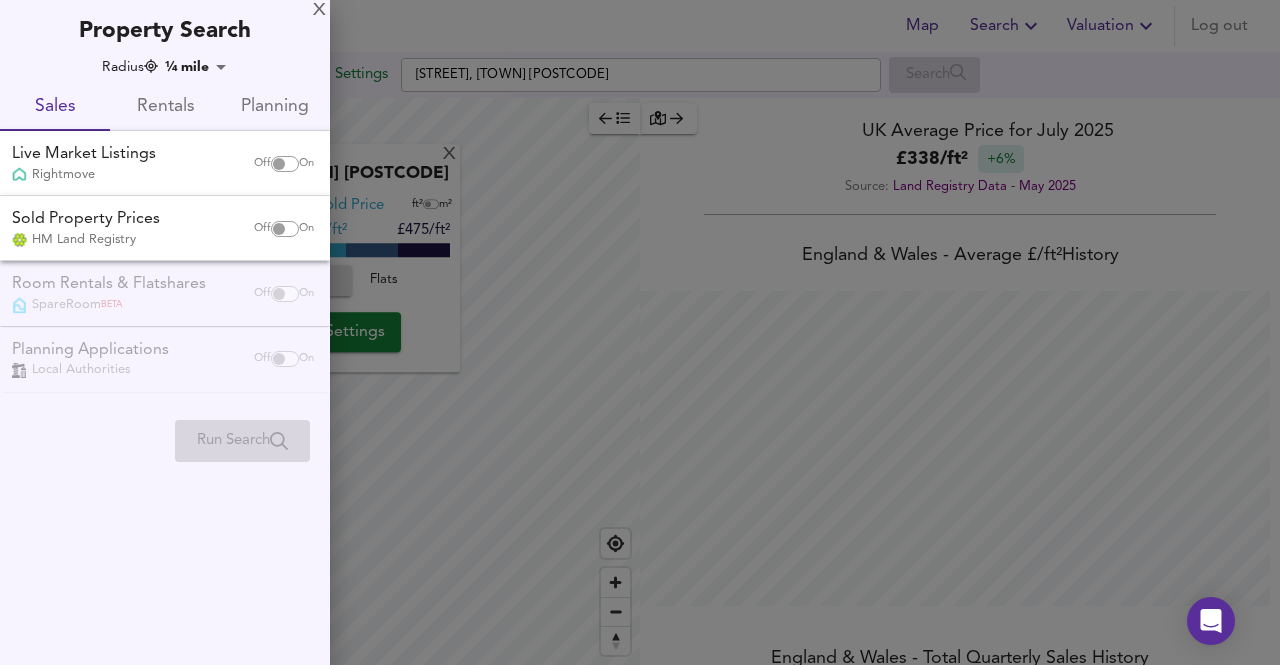 click on "Rentals" at bounding box center [165, 107] 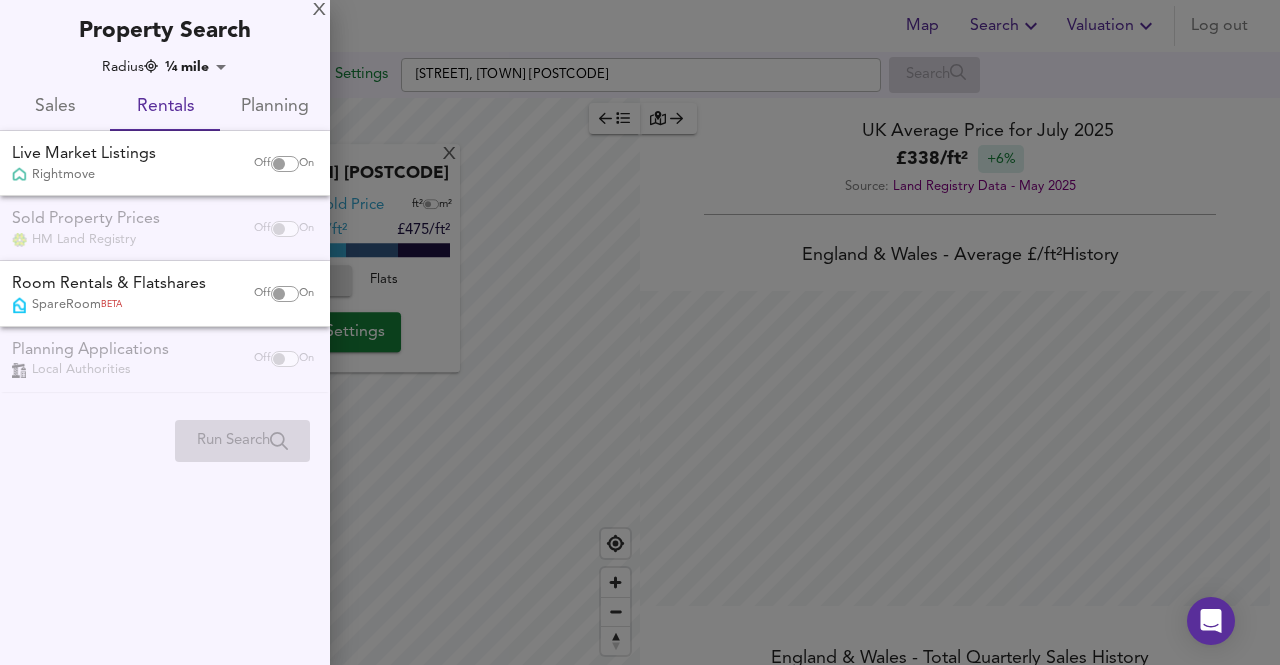 click on "Map Search Valuation Log out       Settings    [STREET], [TOWN] [POSTCODE]       Search        X [STREET], [TOWN] [POSTCODE] Average Sold Price ft²   m² £320/ft² £ 397/ft² £475/ft² Houses All Flats    Search Settings         Legend     UK Average Price    for July 2025 £ 338 / ft²     +6% Source:   Land Registry Data - May 2025 England & Wales - Average £/ ft²  History England & Wales - Total Quarterly Sales History X Map Settings Basemap         Default hybrid Heatmap         Average Price landworth 2D   View Dynamic Heatmap   On Show Postcodes Show Boroughs 2D 3D Find Me X Property Search Radius   ¼ mile 402 Sales Rentals Planning    Live Market Listings   Rightmove Off   On     Sold Property Prices   HM Land Registry Off   On     Room Rentals & Flatshares   SpareRoom   BETA Off   On     Planning Applications Local Authorities Off   On  Run Search" at bounding box center (640, 332) 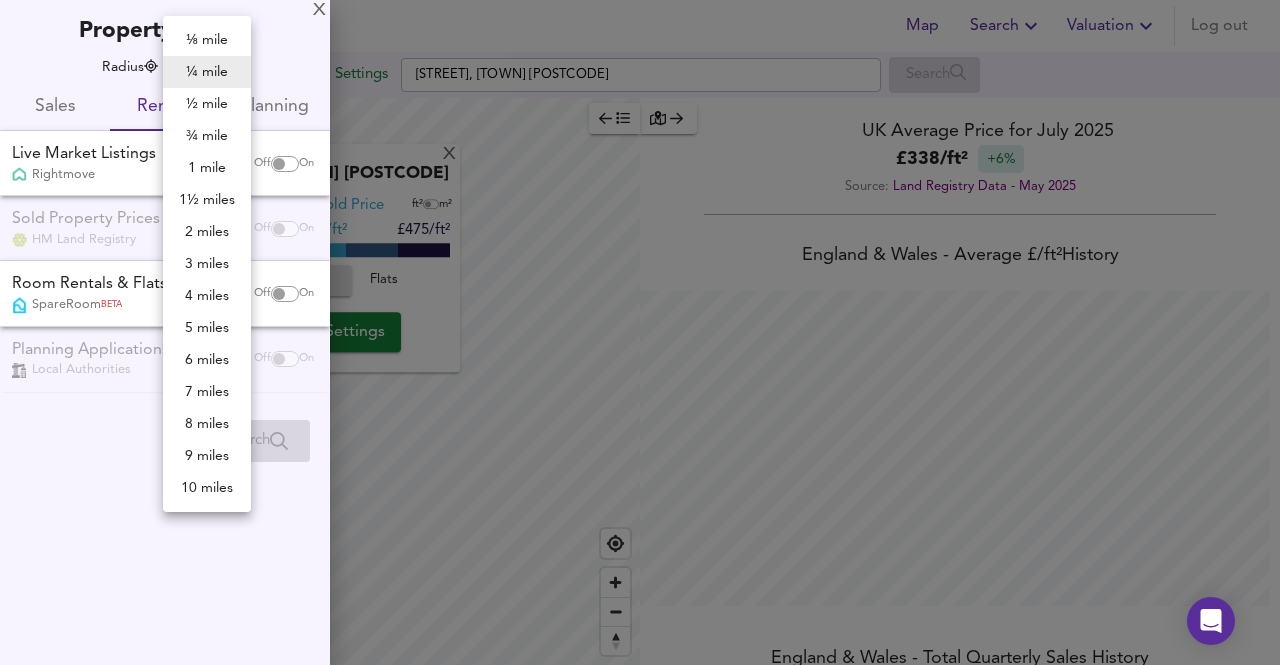 click on "3 miles" at bounding box center (207, 264) 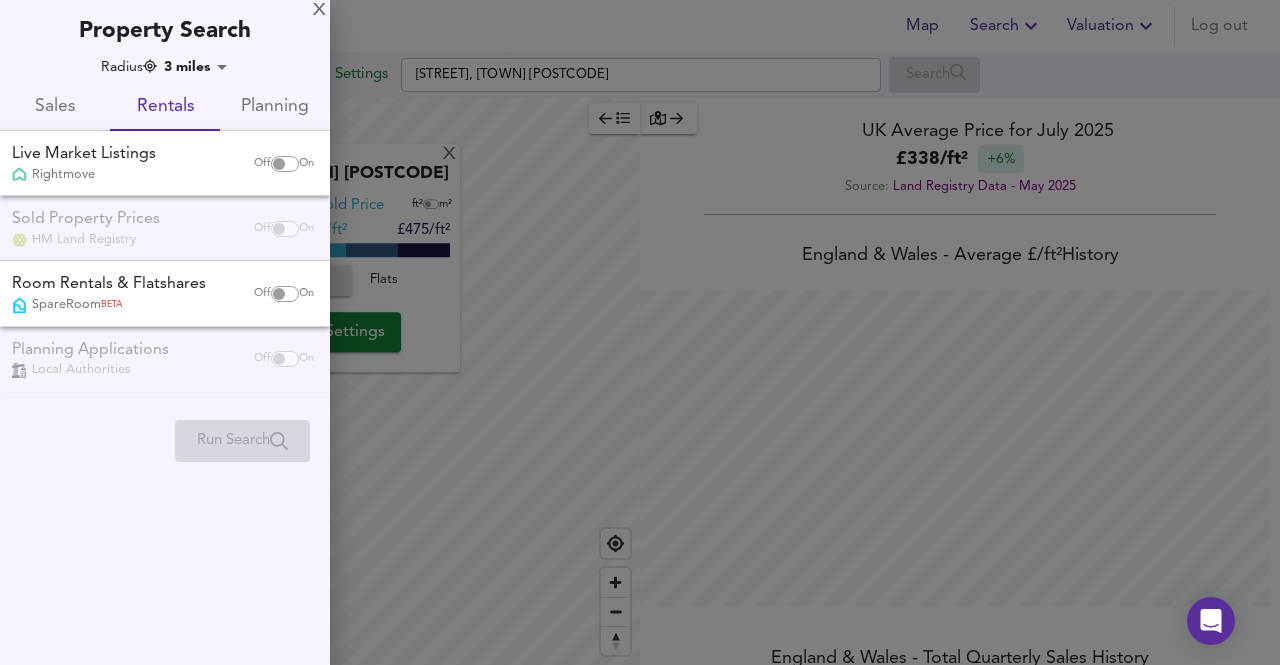 click at bounding box center (279, 164) 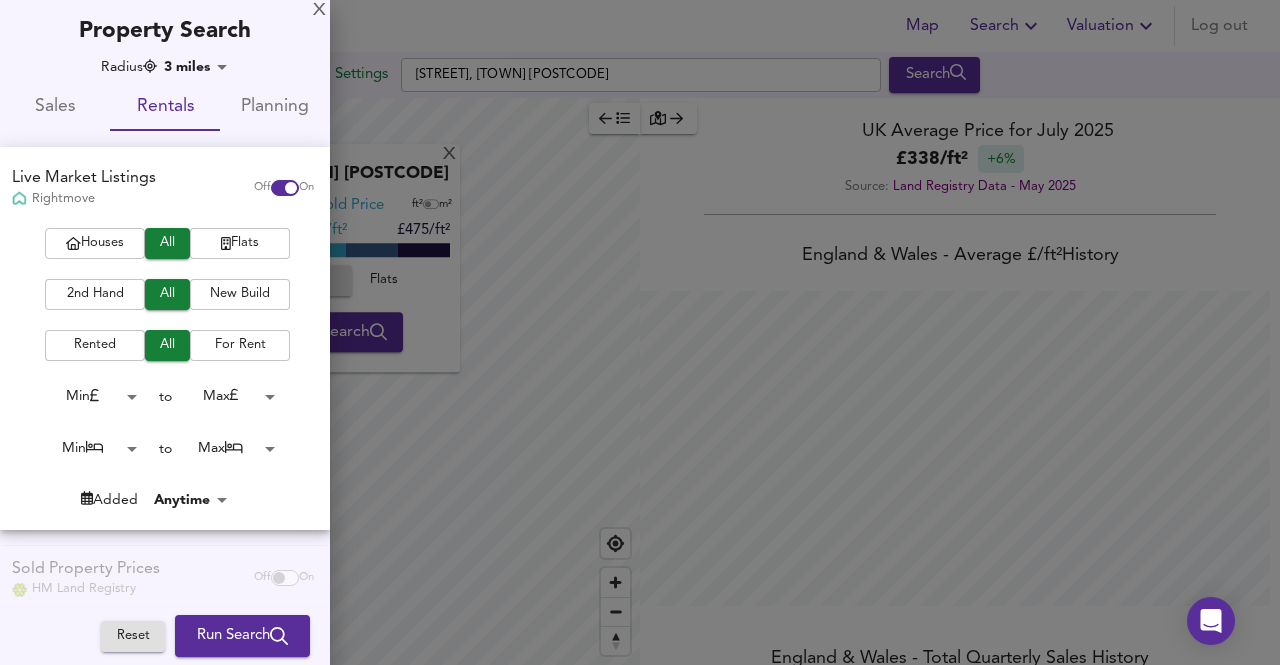 click on "Houses" at bounding box center (95, 243) 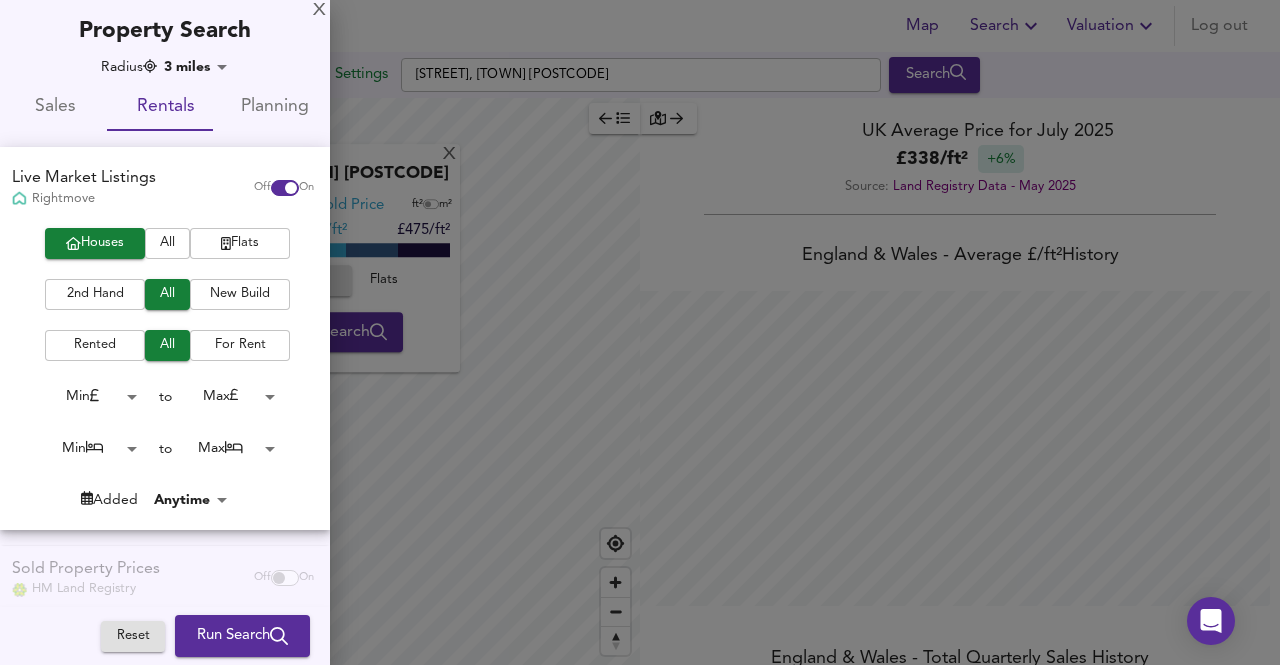 click on "Map Search Valuation Log out       Settings    [STREET], [TOWN] [POSTCODE]       Search        X [STREET], [TOWN] [POSTCODE] Average Sold Price ft²   m² £320/ft² £ 397/ft² £475/ft² Houses All Flats     Search        Legend     UK Average Price    for July 2025 £ 338 / ft²     +6% Source:   Land Registry Data - May 2025 England & Wales - Average £/ ft²  History England & Wales - Total Quarterly Sales History X Map Settings Basemap         Default hybrid Heatmap         Average Price landworth 2D   View Dynamic Heatmap   On Show Postcodes Show Boroughs 2D 3D Find Me X Property Search Radius   3 miles 4827 Sales Rentals Planning    Live Market Listings   Rightmove Off   On     Houses All    Flats 2nd Hand All New Build Rented All For Rent Min   0 to Max   200000000    Min   0 to Max   50    Added Anytime -1    Sold Property Prices   HM Land Registry Off   On     Room Rentals & Flatshares   SpareRoom" at bounding box center [640, 332] 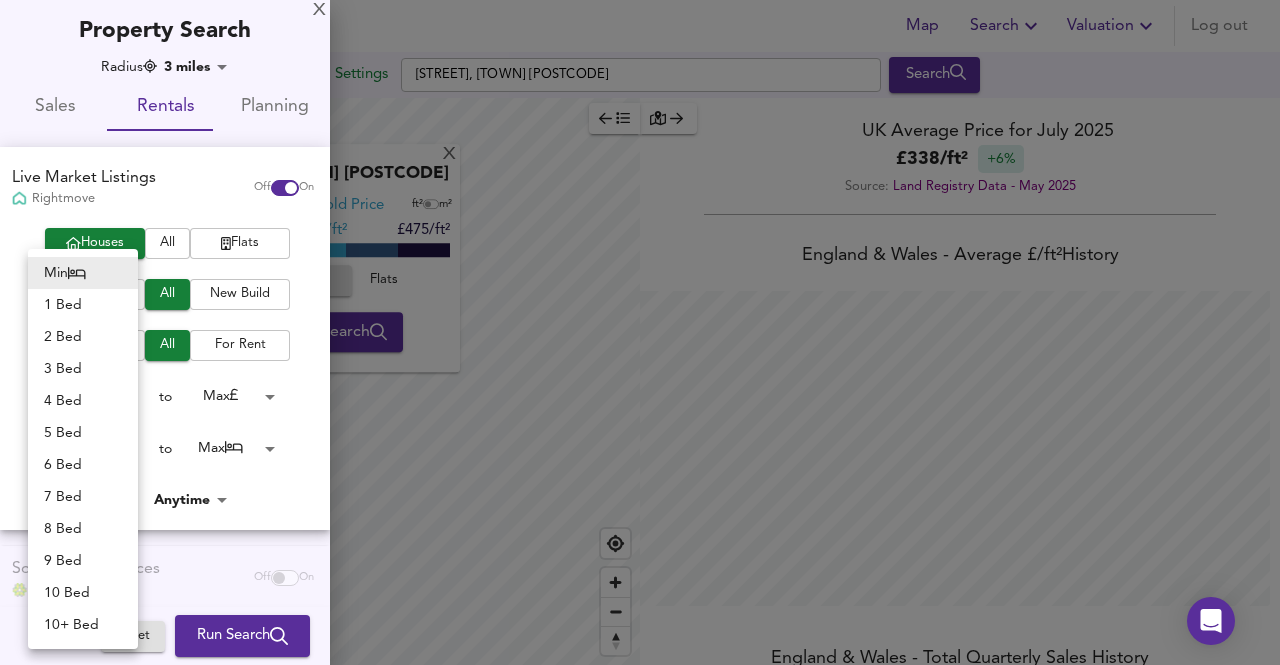 click on "2 Bed" at bounding box center (83, 337) 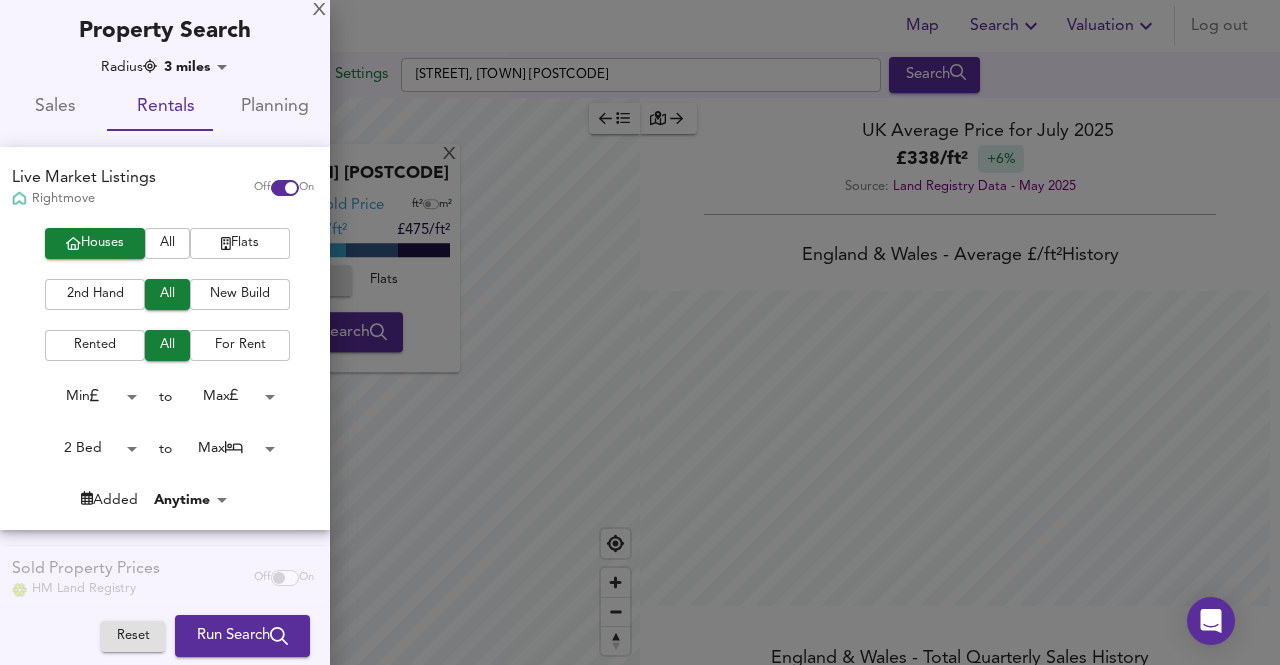 click on "Map Search Valuation Log out       Settings    [STREET], [TOWN] [POSTCODE]       Search        X [STREET], [TOWN] [POSTCODE] Average Sold Price ft²   m² £320/ft² £ 397/ft² £475/ft² Houses All Flats     Search        Legend     UK Average Price    for July 2025 £ 338 / ft²     +6% Source:   Land Registry Data - May 2025 England & Wales - Average £/ ft²  History England & Wales - Total Quarterly Sales History X Map Settings Basemap         Default hybrid Heatmap         Average Price landworth 2D   View Dynamic Heatmap   On Show Postcodes Show Boroughs 2D 3D Find Me X Property Search Radius   3 miles 4827 Sales Rentals Planning    Live Market Listings   Rightmove Off   On     Houses All    Flats 2nd Hand All New Build Rented All For Rent Min   0 to Max   200000000    2 Bed 2 to Max   50    Added Anytime -1    Sold Property Prices   HM Land Registry Off   On     Room Rentals & Flatshares   SpareRoom" at bounding box center [640, 332] 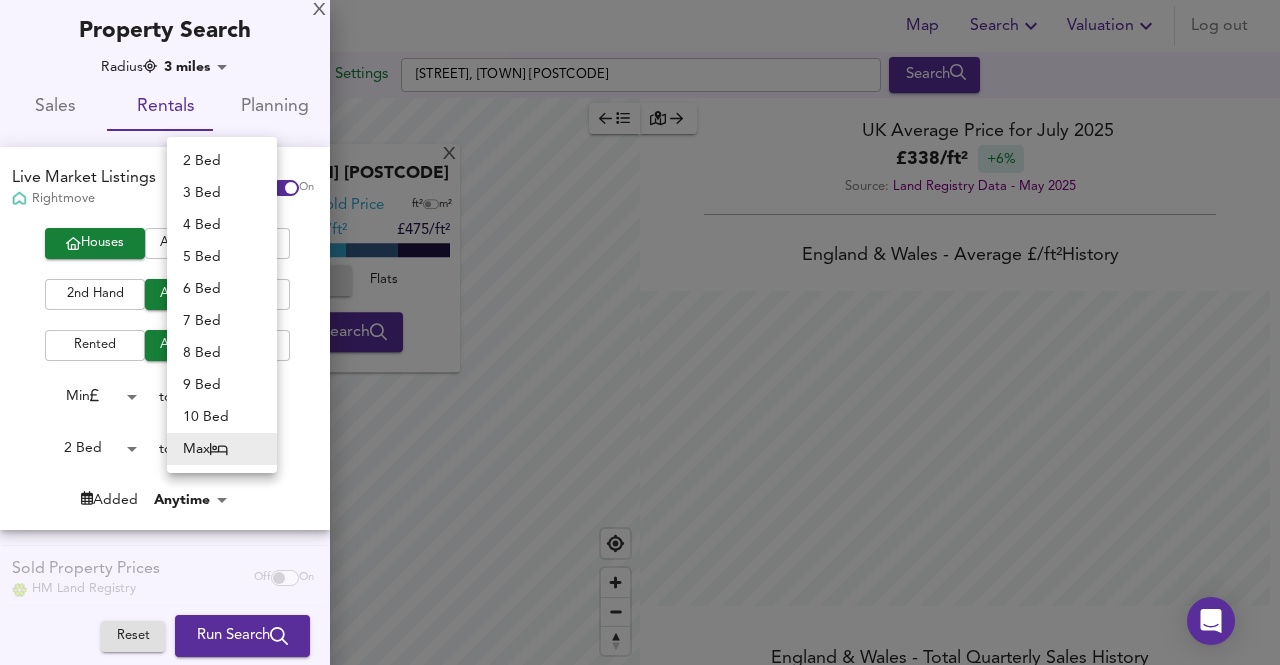 click on "2 Bed" at bounding box center [222, 161] 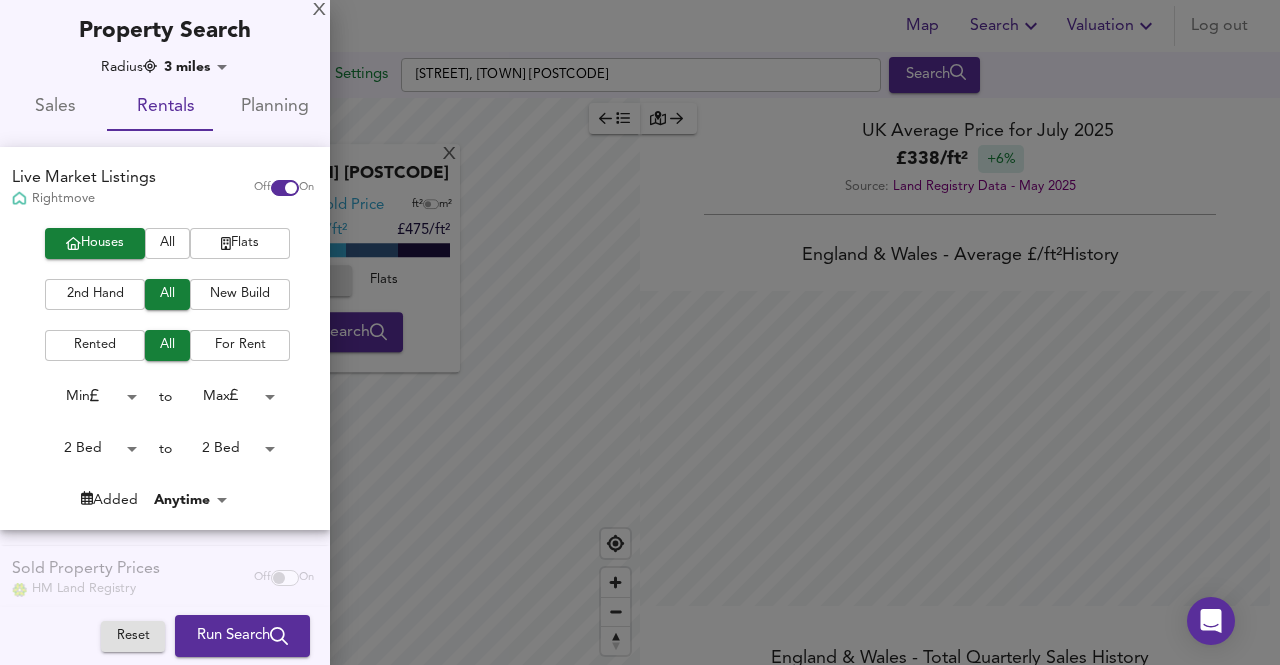 click on "Run Search" at bounding box center [242, 636] 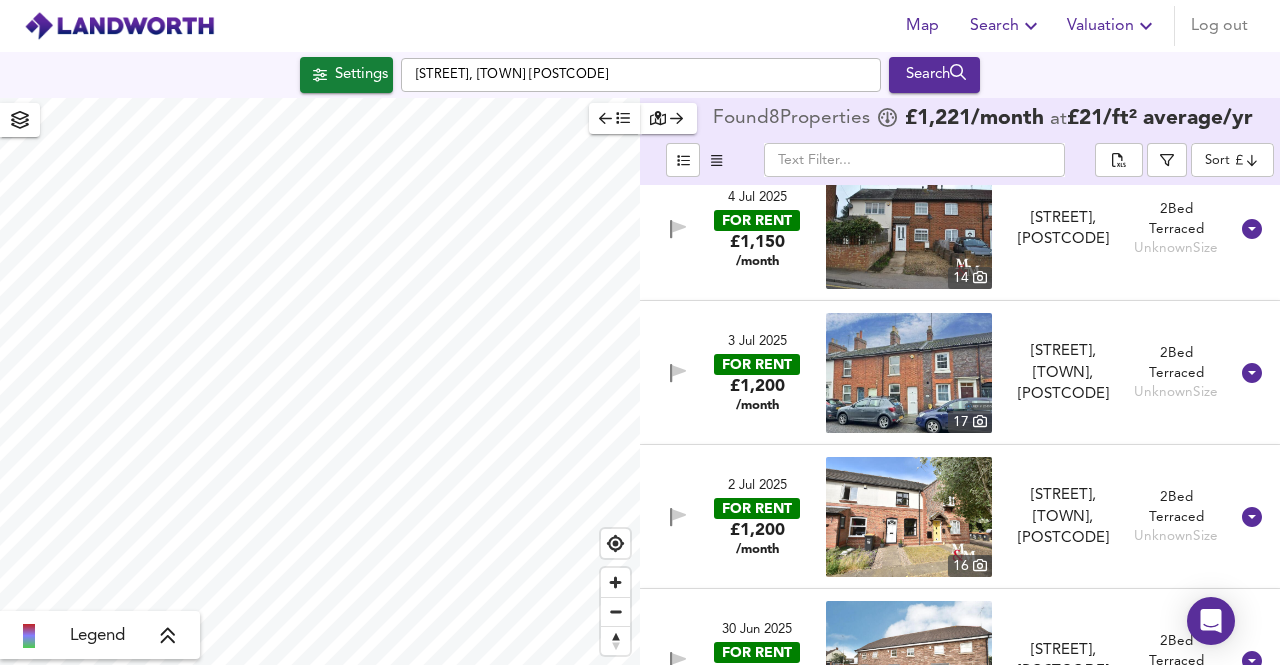 scroll, scrollTop: 0, scrollLeft: 0, axis: both 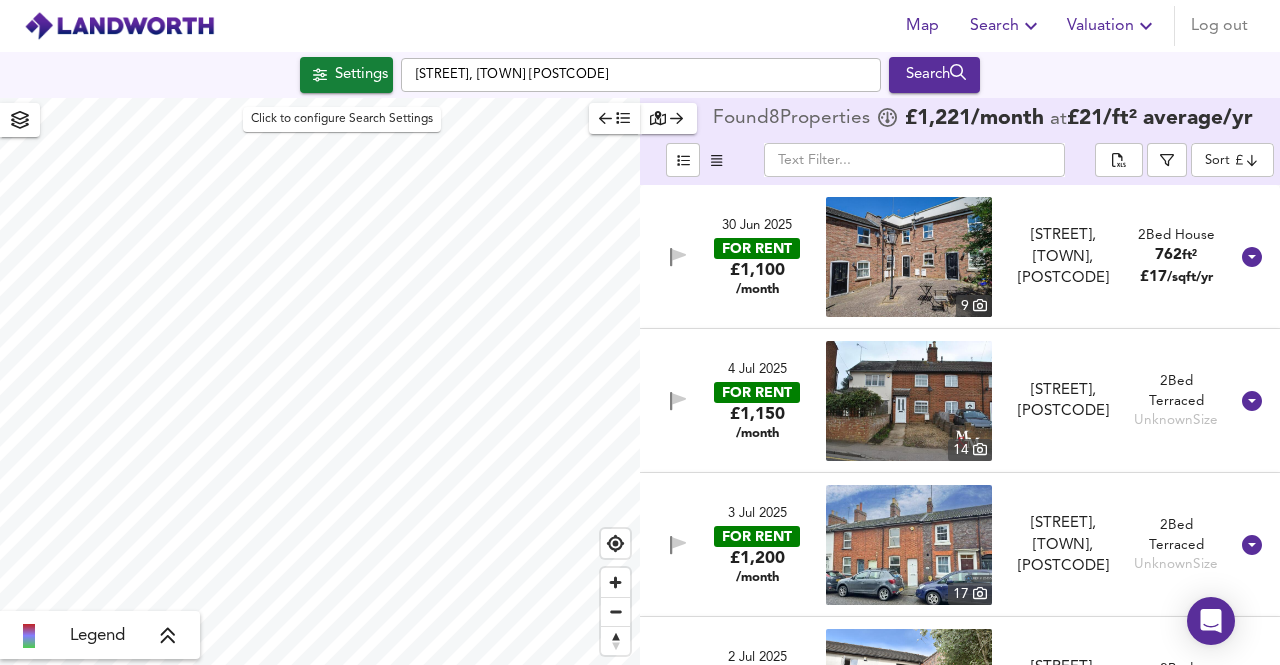 click on "Settings" at bounding box center (346, 75) 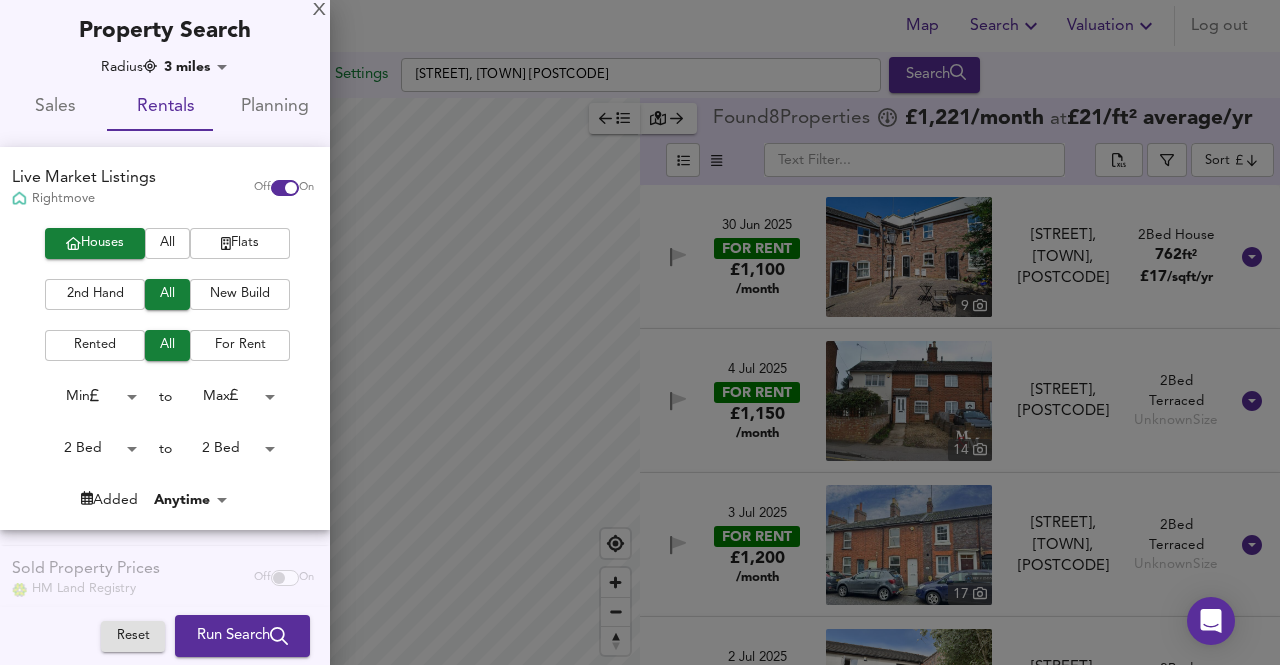 click on "Live Market Listings   Rightmove Off   On" at bounding box center (165, 187) 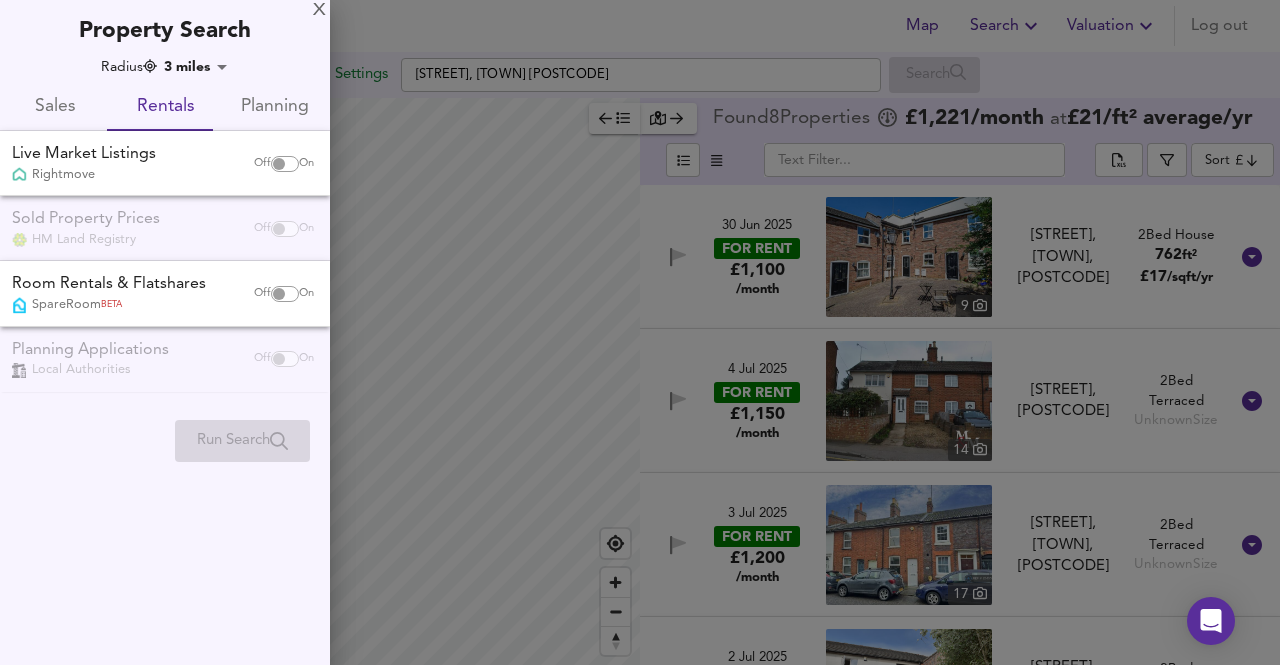 click on "Off   On" at bounding box center (284, 164) 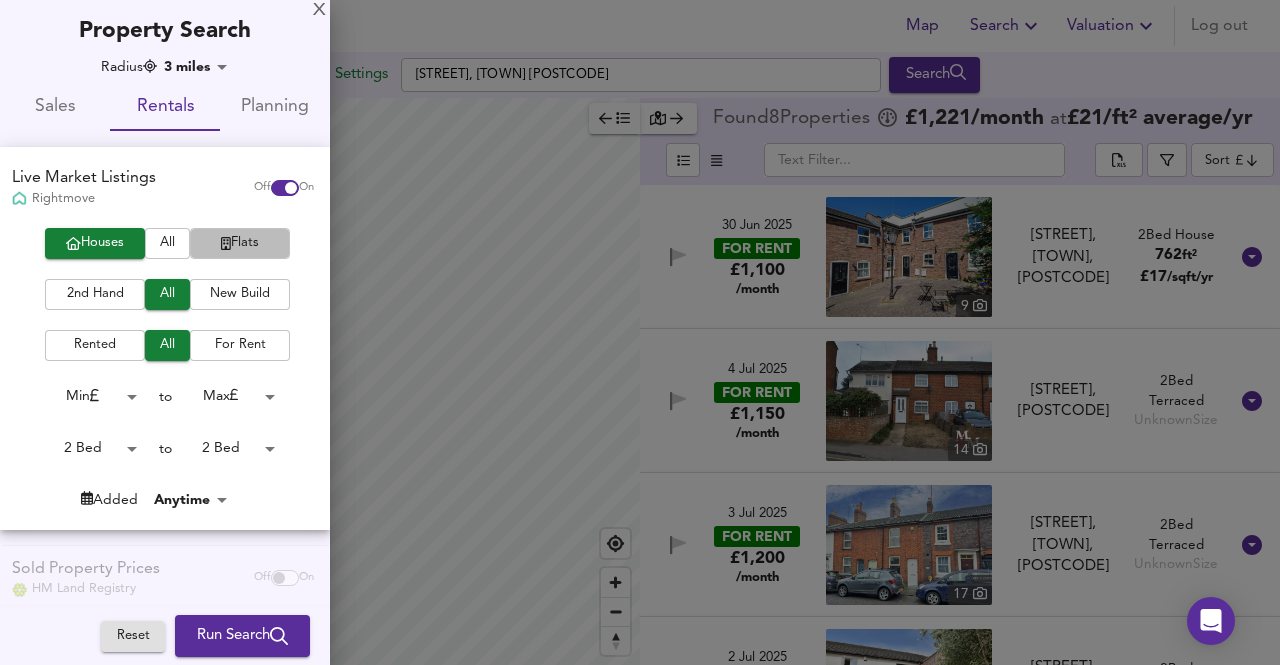 click on "Flats" at bounding box center [240, 243] 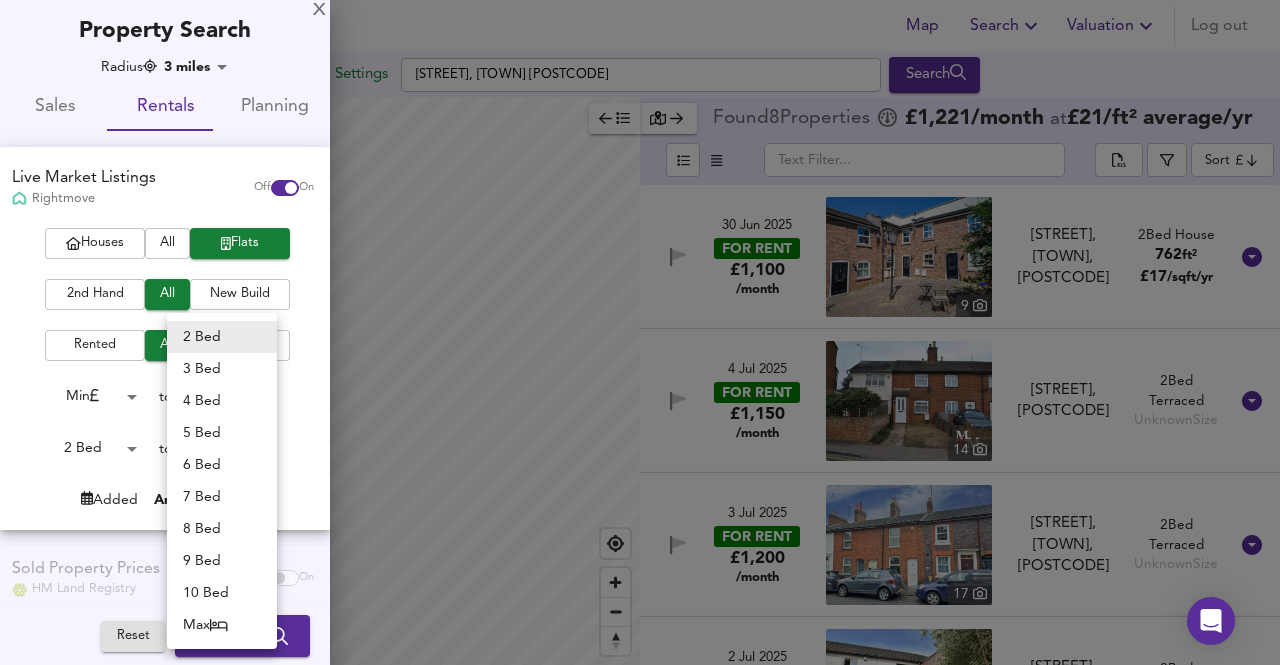 click on "Map Search Valuation Log out       Settings    [STREET], [TOWN] [POSTCODE]       Search        Legend     Found  8  Propert ies        £ 1,221 /month  at  £ 21 / ft²    average /yr                 Sort  cheapest    30 Jun 2025 FOR RENT £1,100   /month   9    [STREET], [TOWN], [POSTCODE] [STREET], [TOWN], [POSTCODE] 2   Bed   House 762 ft² £ 17 /sqft/yr    4 Jul 2025 FOR RENT £1,150   /month   14    [STREET], [POSTCODE] [STREET], [POSTCODE] 2   Bed   Terraced Unknown   Size    3 Jul 2025 FOR RENT £1,200   /month   17    [STREET], [TOWN], [POSTCODE] [STREET], [TOWN], [POSTCODE] 2   Bed   Terraced Unknown   Size    2 Jul 2025 FOR RENT £1,200   /month   16    [STREET], [TOWN], [POSTCODE] [STREET], [TOWN], [POSTCODE] 2   Bed   Terraced Unknown   Size    30 Jun 2025 FOR RENT £1,250   /month   19    [STREET], [POSTCODE] [STREET], [POSTCODE] 2   Bed   Terraced Unknown   Size" at bounding box center [640, 332] 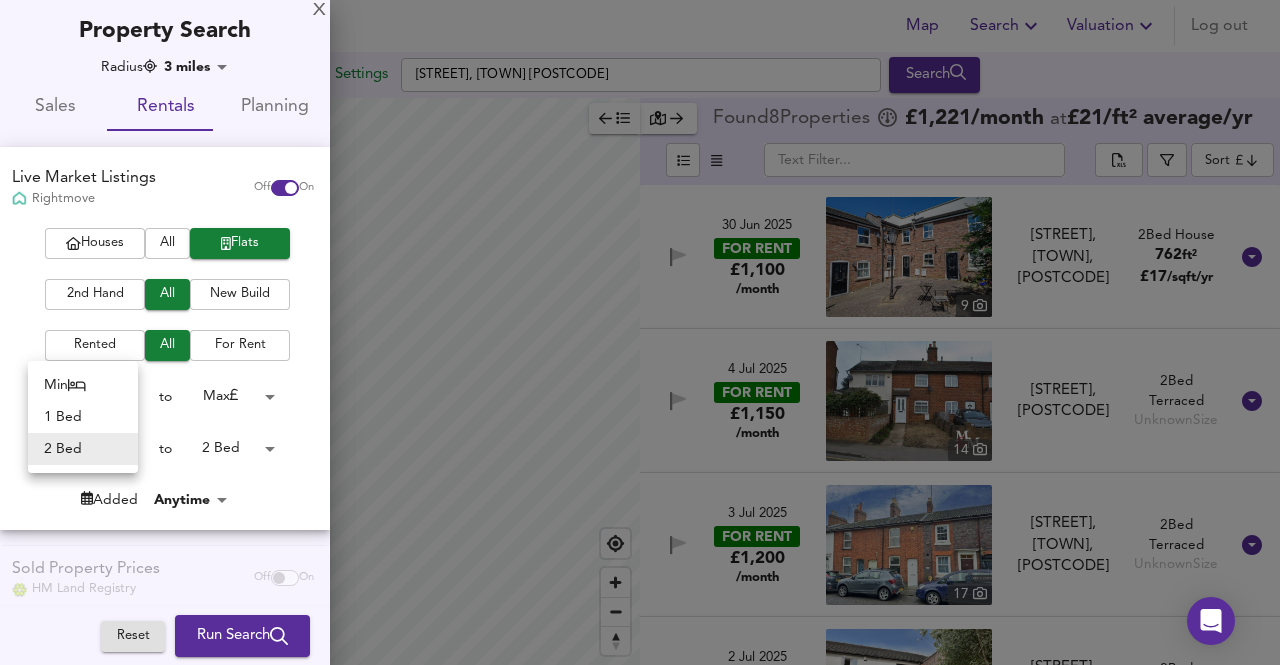 click on "Map Search Valuation Log out       Settings    [STREET], [TOWN] [POSTCODE]       Search        Legend     Found  8  Propert ies        £ 1,221 /month  at  £ 21 / ft²    average /yr                 Sort  cheapest    30 Jun 2025 FOR RENT £1,100   /month   9    [STREET], [TOWN], [POSTCODE] [STREET], [TOWN], [POSTCODE] 2   Bed   House 762 ft² £ 17 /sqft/yr    4 Jul 2025 FOR RENT £1,150   /month   14    [STREET], [POSTCODE] [STREET], [POSTCODE] 2   Bed   Terraced Unknown   Size    3 Jul 2025 FOR RENT £1,200   /month   17    [STREET], [TOWN], [POSTCODE] [STREET], [TOWN], [POSTCODE] 2   Bed   Terraced Unknown   Size    2 Jul 2025 FOR RENT £1,200   /month   16    [STREET], [TOWN], [POSTCODE] [STREET], [TOWN], [POSTCODE] 2   Bed   Terraced Unknown   Size    30 Jun 2025 FOR RENT £1,250   /month   19    [STREET], [POSTCODE] [STREET], [POSTCODE] 2   Bed   Terraced Unknown   Size" at bounding box center [640, 332] 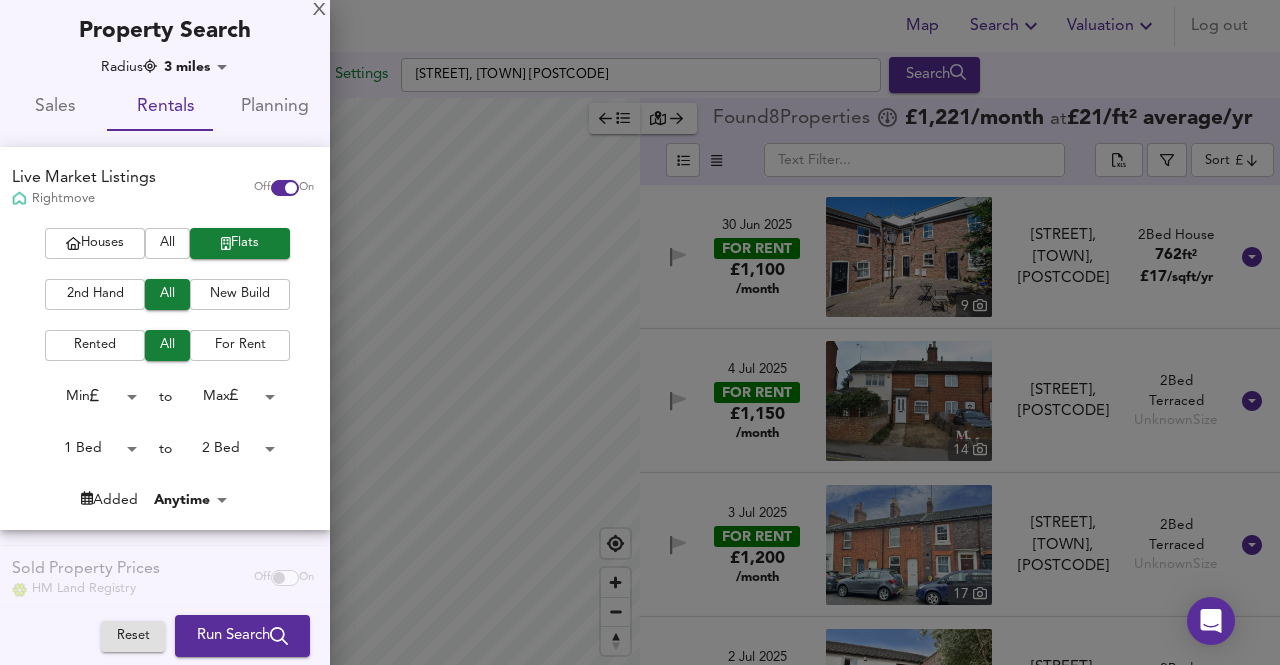 click on "Map Search Valuation Log out       Settings    [STREET], [TOWN] [POSTCODE]       Search        Legend     Found  8  Propert ies        £ 1,221 /month  at  £ 21 / ft²    average /yr                 Sort  cheapest    30 Jun 2025 FOR RENT £1,100   /month   9    [STREET], [TOWN], [POSTCODE] [STREET], [TOWN], [POSTCODE] 2   Bed   House 762 ft² £ 17 /sqft/yr    4 Jul 2025 FOR RENT £1,150   /month   14    [STREET], [POSTCODE] [STREET], [POSTCODE] 2   Bed   Terraced Unknown   Size    3 Jul 2025 FOR RENT £1,200   /month   17    [STREET], [TOWN], [POSTCODE] [STREET], [TOWN], [POSTCODE] 2   Bed   Terraced Unknown   Size    2 Jul 2025 FOR RENT £1,200   /month   16    [STREET], [TOWN], [POSTCODE] [STREET], [TOWN], [POSTCODE] 2   Bed   Terraced Unknown   Size    30 Jun 2025 FOR RENT £1,250   /month   19    [STREET], [POSTCODE] [STREET], [POSTCODE] 2   Bed   Terraced Unknown   Size" at bounding box center [640, 332] 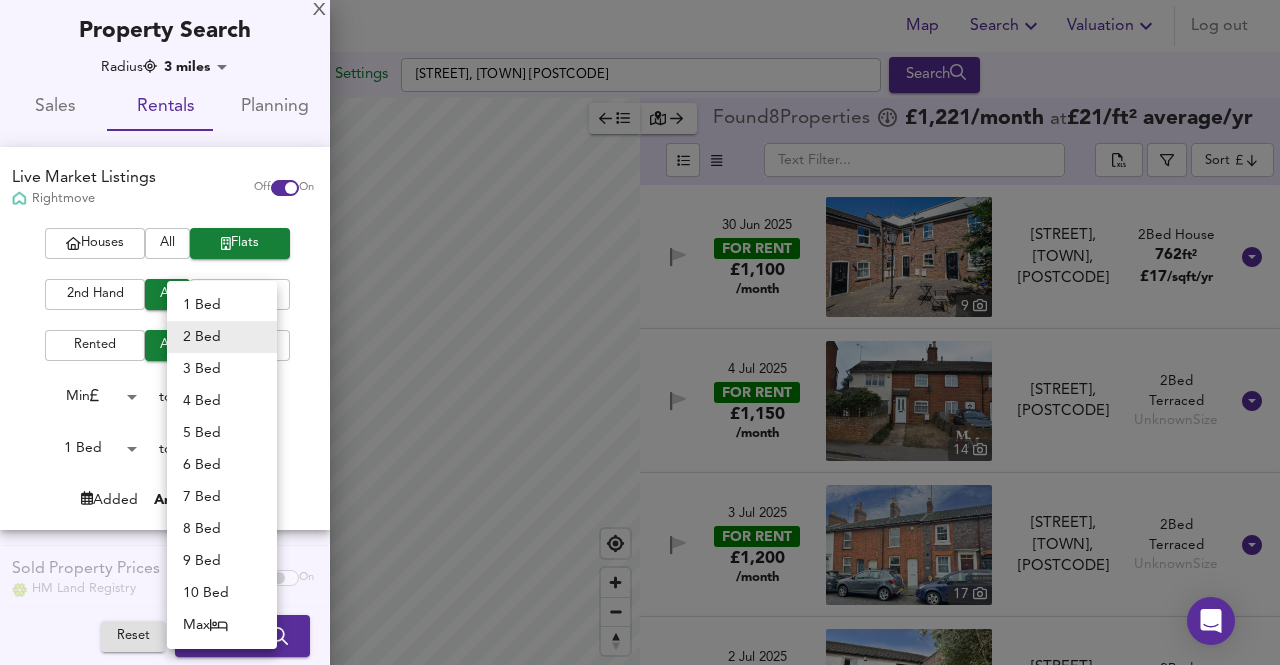 click on "1 Bed" at bounding box center [222, 305] 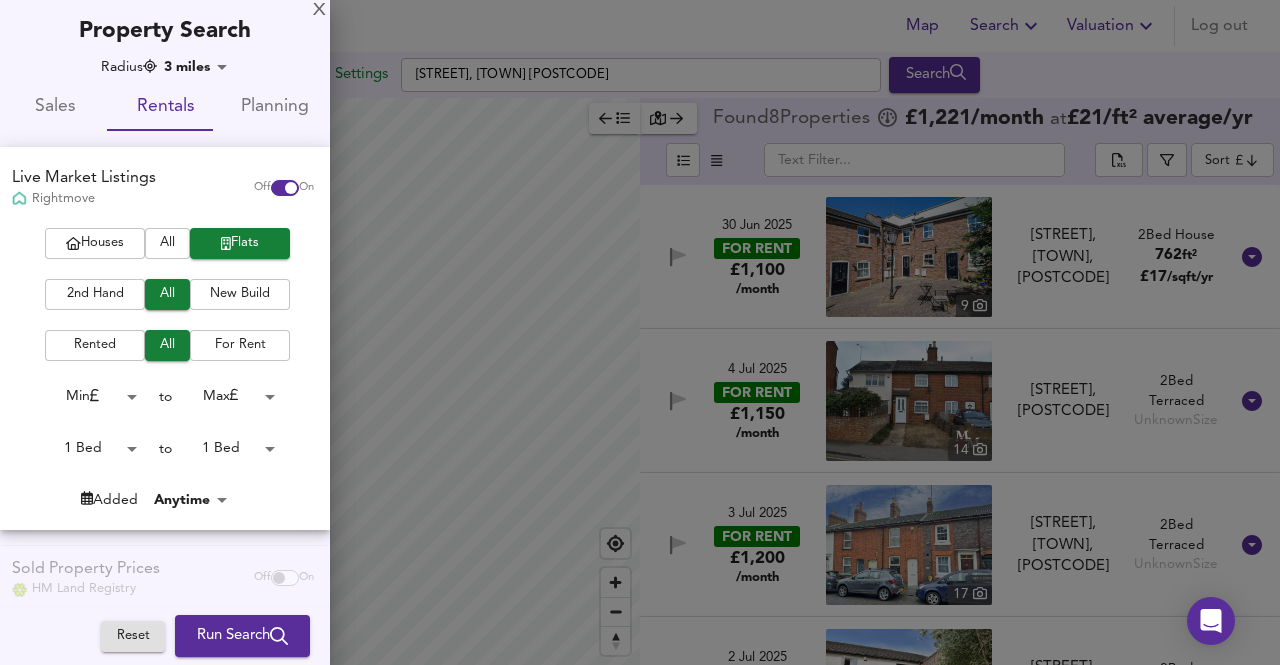 click on "Run Search" at bounding box center (242, 636) 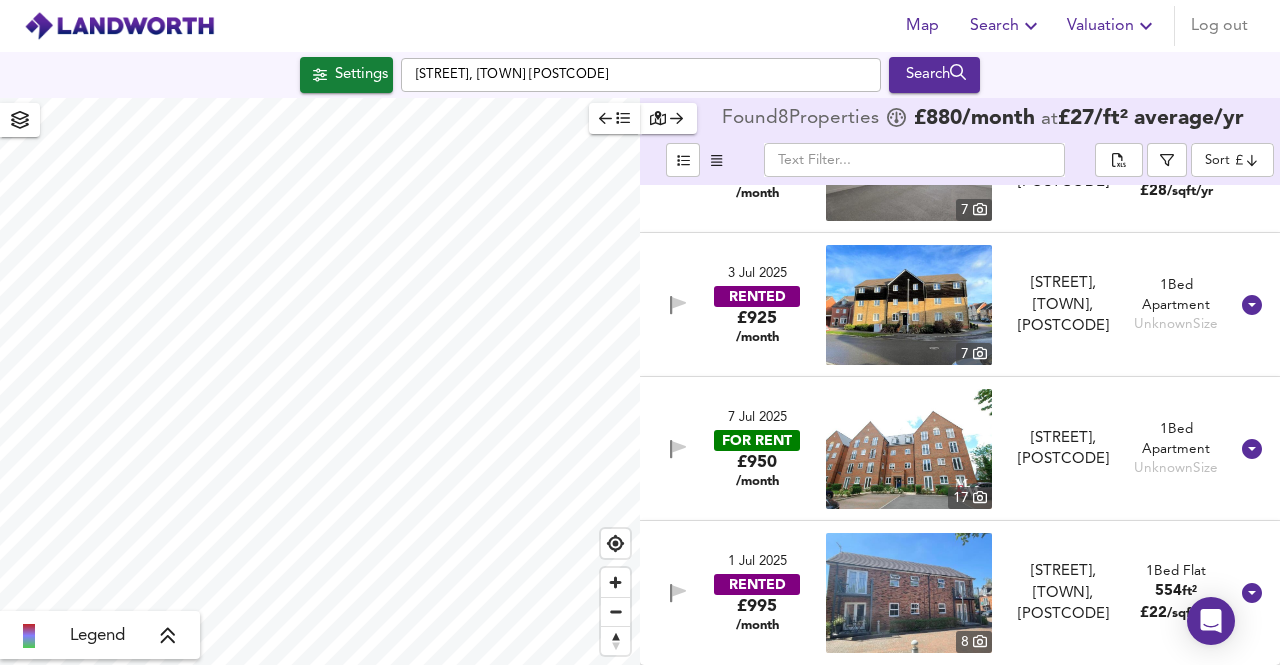 scroll, scrollTop: 672, scrollLeft: 0, axis: vertical 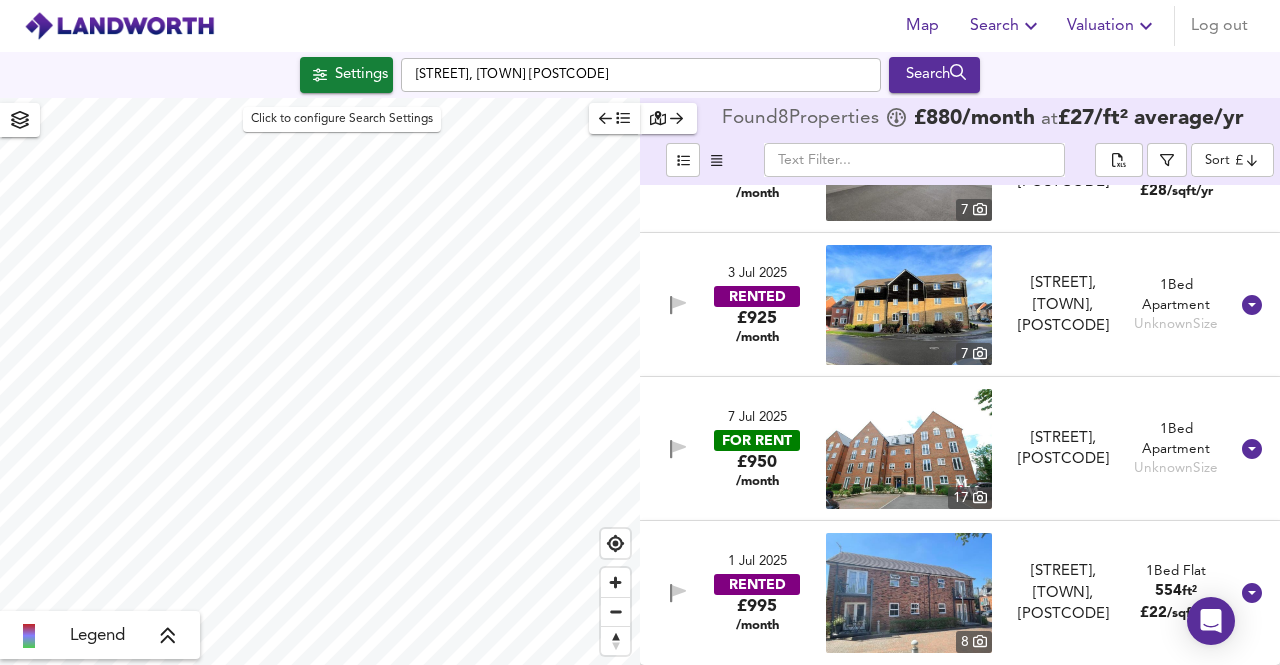 click on "Settings" at bounding box center (361, 75) 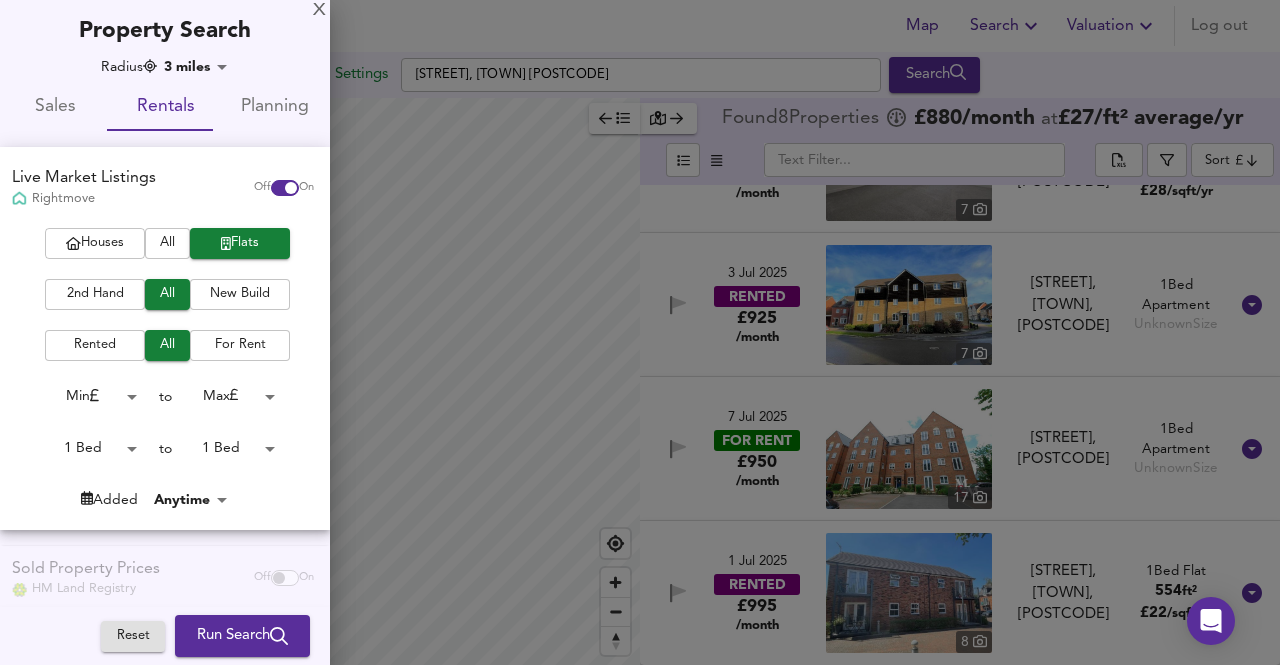 click on "Houses" at bounding box center (95, 243) 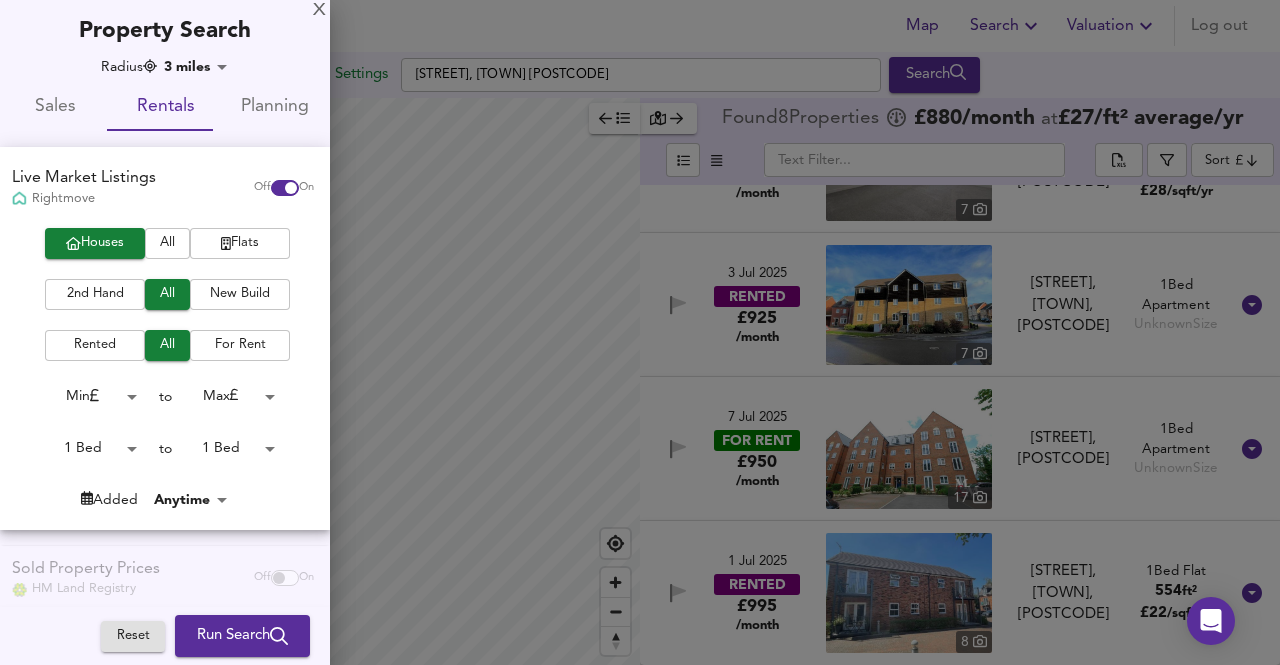click on "Map Search Valuation Log out       Settings    [STREET], [TOWN] [POSTCODE]       Search        Legend     Found  8  Propert ies        £ 880 /month  at  £ 27 / ft²    average /yr                 Sort  cheapest    10 Jun 2025 RENTED £725   /month   10    [STREET], [POSTCODE] [STREET], [POSTCODE] 1   Bed   Flat 237 ft² £ 37 /sqft/yr    30 Jun 2025 FOR RENT £795   /month   14    [STREET], [POSTCODE] [STREET], [POSTCODE] 1   Bed   Flat Unknown   Size    8 Jul 2025 FOR RENT £875   /month   5    [STREET], [BUILDING_NAME], [POSTCODE] [STREET], [BUILDING_NAME], [POSTCODE] 1   Bed   Apartment 424 ft² £ 25 /sqft/yr    18 Jun 2025 FOR RENT £875   /month   9    [STREET], [STREET], [POSTCODE] [STREET], [STREET], [POSTCODE] 1   Bed   Apartment 473 ft² £ 22 /sqft/yr    5 Jun 2025 RENTED £900   /month   7    [STREET], [TOWN], [POSTCODE] [STREET], [TOWN], [POSTCODE] 1   Bed   Maisonette 388 ft² £ 28 /sqft/yr    3 Jul 2025" at bounding box center (640, 332) 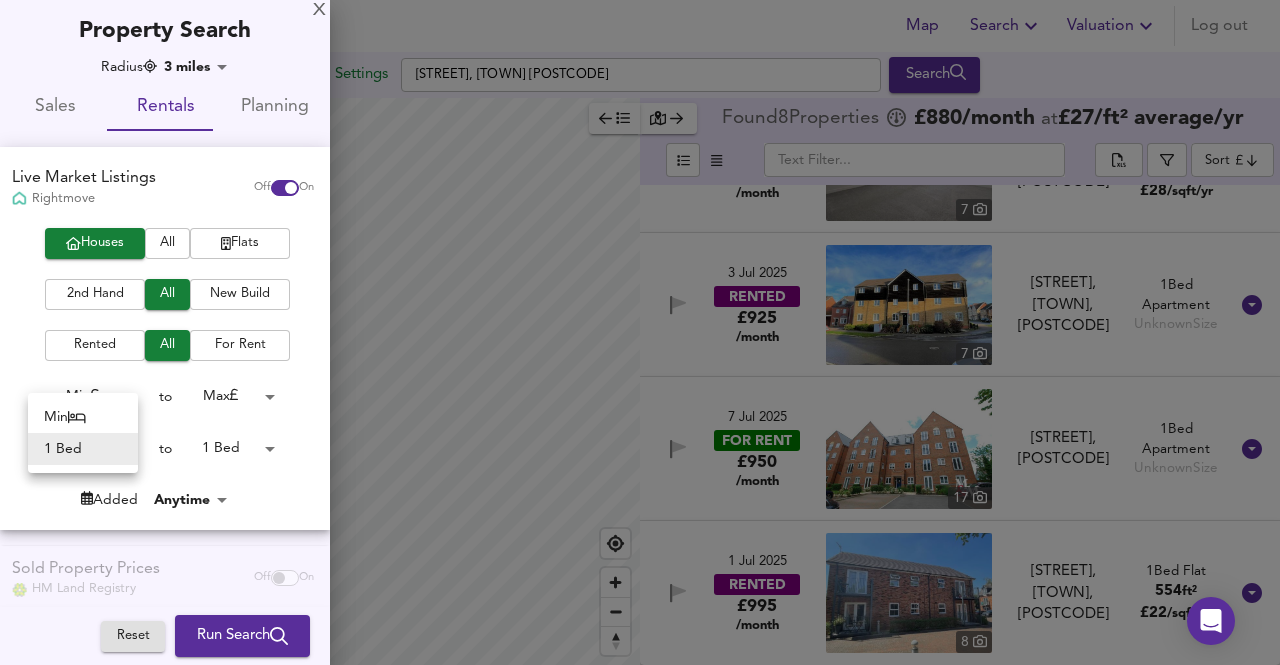 click at bounding box center [640, 332] 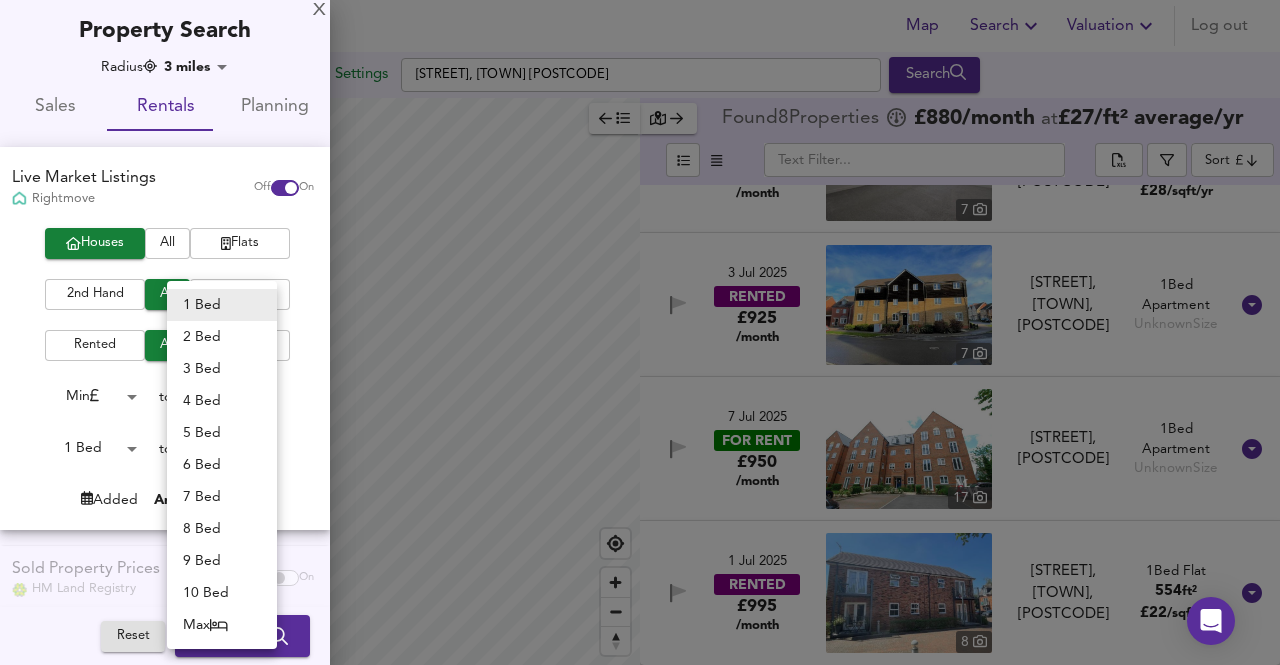 click on "Map Search Valuation Log out       Settings    [STREET], [TOWN] [POSTCODE]       Search        Legend     Found  8  Propert ies        £ 880 /month  at  £ 27 / ft²    average /yr                 Sort  cheapest    10 Jun 2025 RENTED £725   /month   10    [STREET], [POSTCODE] [STREET], [POSTCODE] 1   Bed   Flat 237 ft² £ 37 /sqft/yr    30 Jun 2025 FOR RENT £795   /month   14    [STREET], [POSTCODE] [STREET], [POSTCODE] 1   Bed   Flat Unknown   Size    8 Jul 2025 FOR RENT £875   /month   5    [STREET], [BUILDING_NAME], [POSTCODE] [STREET], [BUILDING_NAME], [POSTCODE] 1   Bed   Apartment 424 ft² £ 25 /sqft/yr    18 Jun 2025 FOR RENT £875   /month   9    [STREET], [STREET], [POSTCODE] [STREET], [STREET], [POSTCODE] 1   Bed   Apartment 473 ft² £ 22 /sqft/yr    5 Jun 2025 RENTED £900   /month   7    [STREET], [TOWN], [POSTCODE] [STREET], [TOWN], [POSTCODE] 1   Bed   Maisonette 388 ft² £ 28 /sqft/yr    3 Jul 2025" at bounding box center (640, 332) 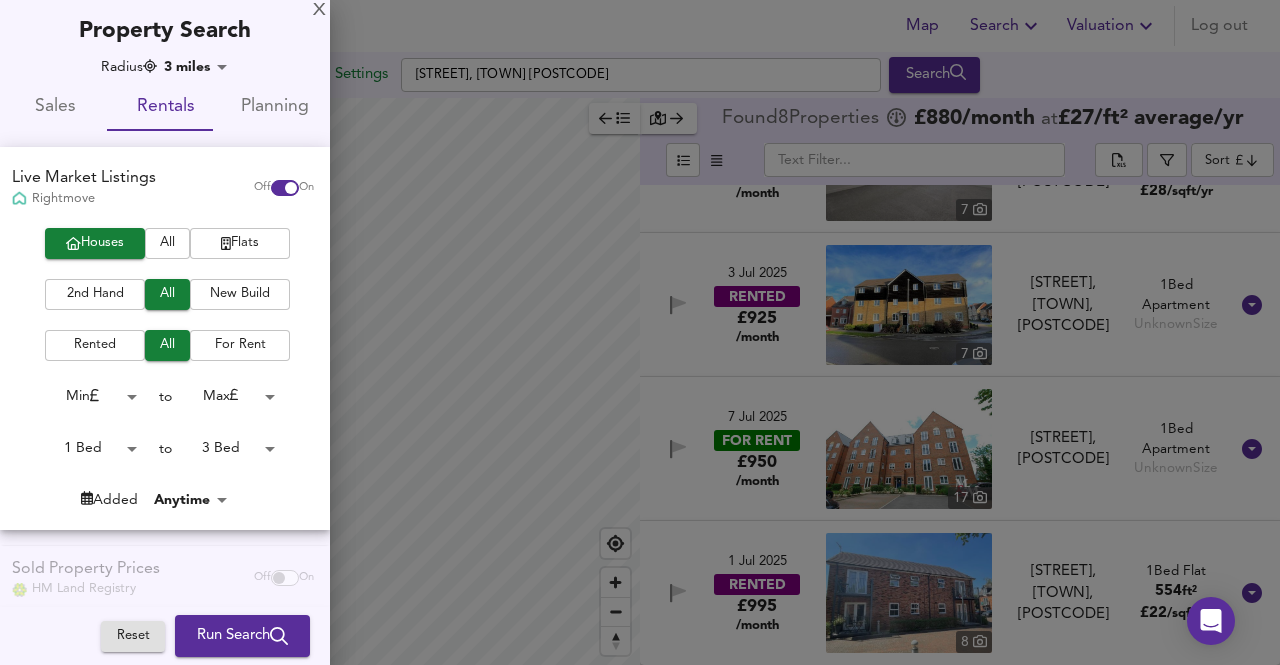 click on "Map Search Valuation Log out       Settings    [STREET], [TOWN] [POSTCODE]       Search        Legend     Found  8  Propert ies        £ 880 /month  at  £ 27 / ft²    average /yr                 Sort  cheapest    10 Jun 2025 RENTED £725   /month   10    [STREET], [POSTCODE] [STREET], [POSTCODE] 1   Bed   Flat 237 ft² £ 37 /sqft/yr    30 Jun 2025 FOR RENT £795   /month   14    [STREET], [POSTCODE] [STREET], [POSTCODE] 1   Bed   Flat Unknown   Size    8 Jul 2025 FOR RENT £875   /month   5    [STREET], [BUILDING_NAME], [POSTCODE] [STREET], [BUILDING_NAME], [POSTCODE] 1   Bed   Apartment 424 ft² £ 25 /sqft/yr    18 Jun 2025 FOR RENT £875   /month   9    [STREET], [STREET], [POSTCODE] [STREET], [STREET], [POSTCODE] 1   Bed   Apartment 473 ft² £ 22 /sqft/yr    5 Jun 2025 RENTED £900   /month   7    [STREET], [TOWN], [POSTCODE] [STREET], [TOWN], [POSTCODE] 1   Bed   Maisonette 388 ft² £ 28 /sqft/yr    3 Jul 2025" at bounding box center (640, 332) 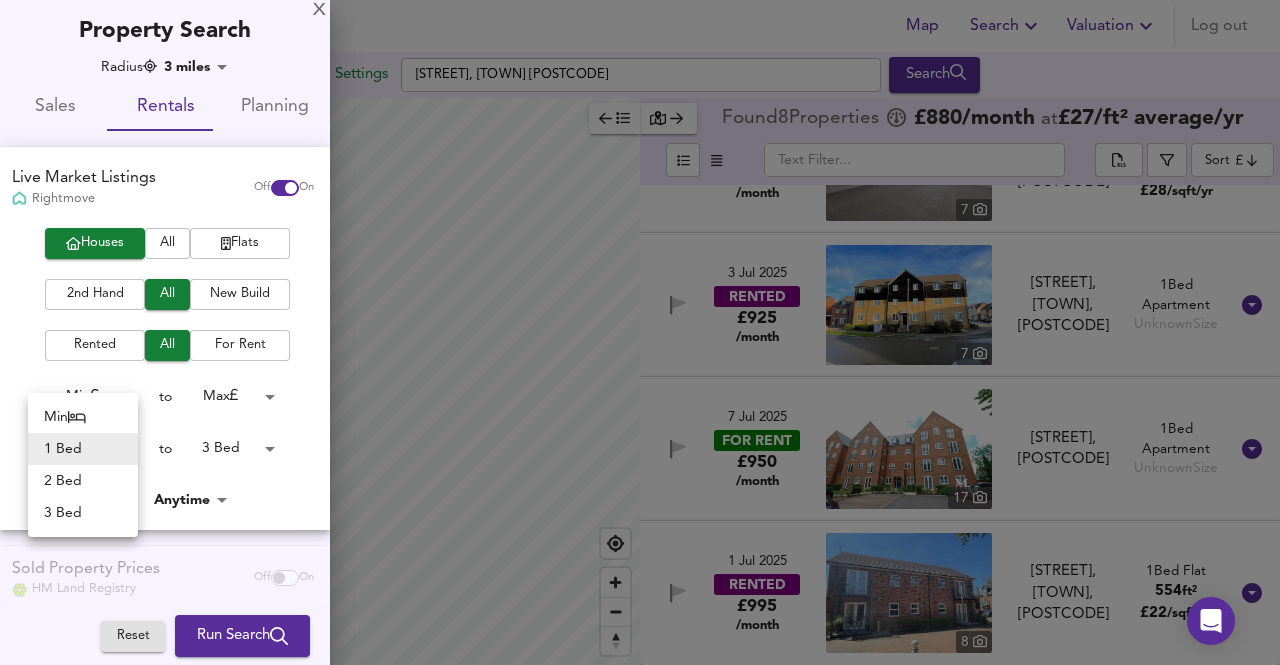 click on "3 Bed" at bounding box center [83, 513] 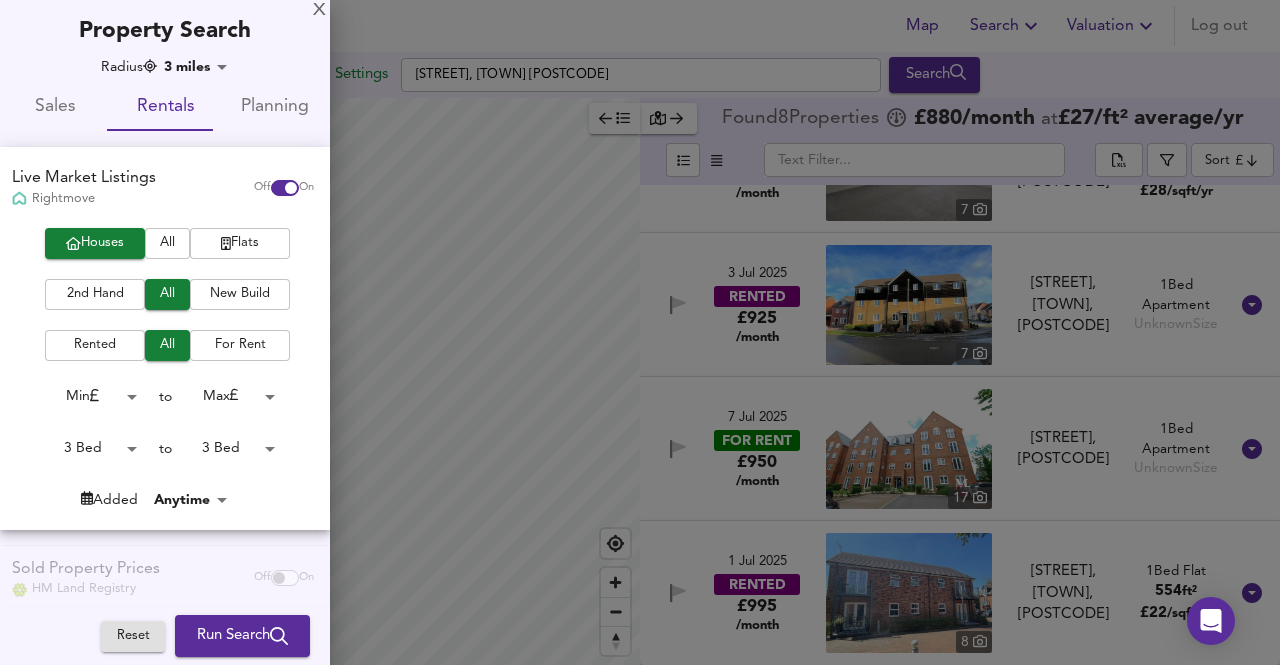 click on "Run Search" at bounding box center [242, 636] 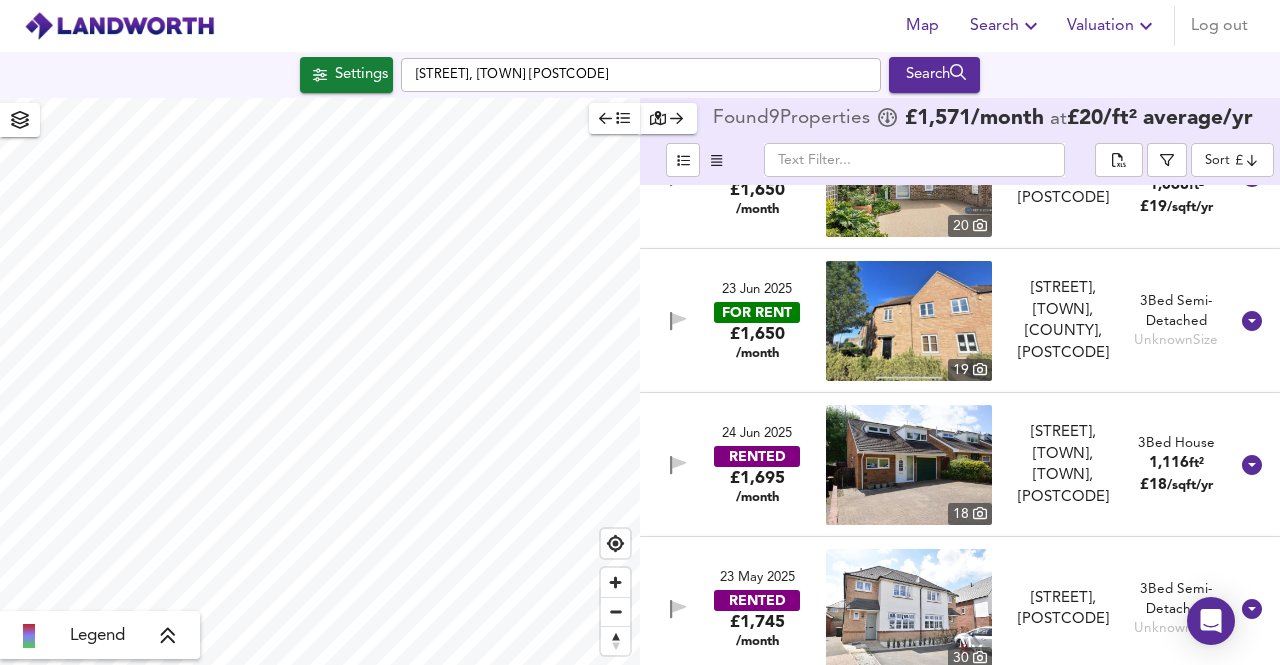 scroll, scrollTop: 816, scrollLeft: 0, axis: vertical 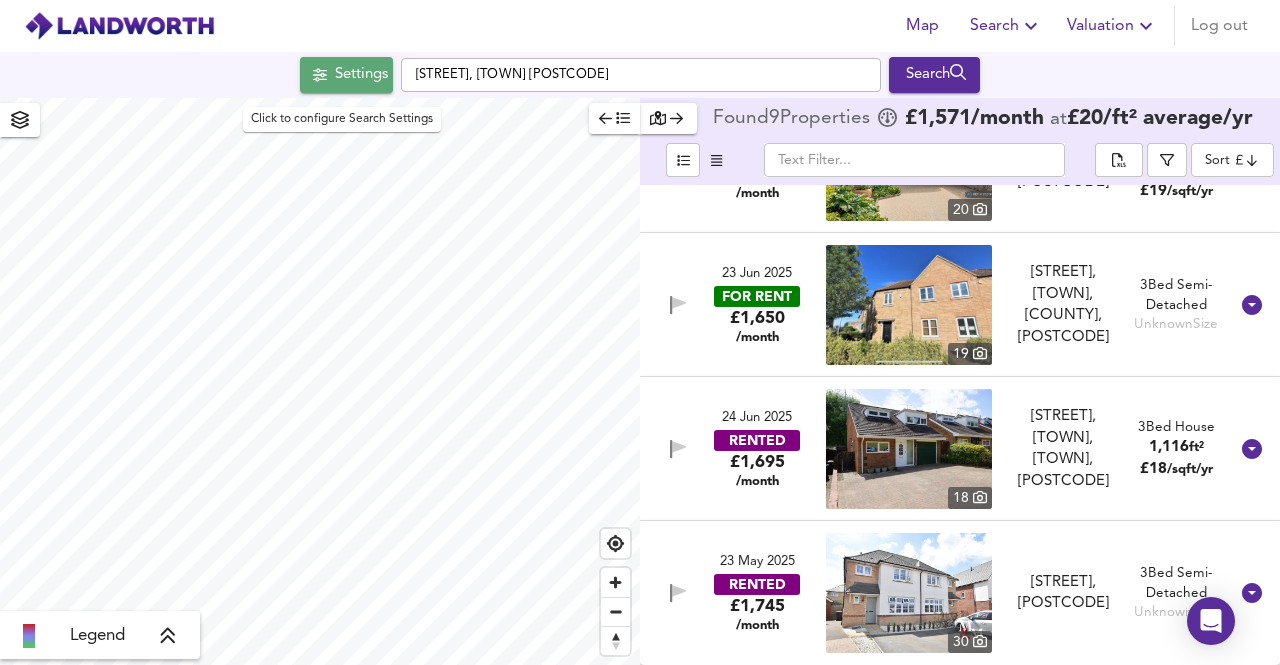click on "Settings" at bounding box center [361, 75] 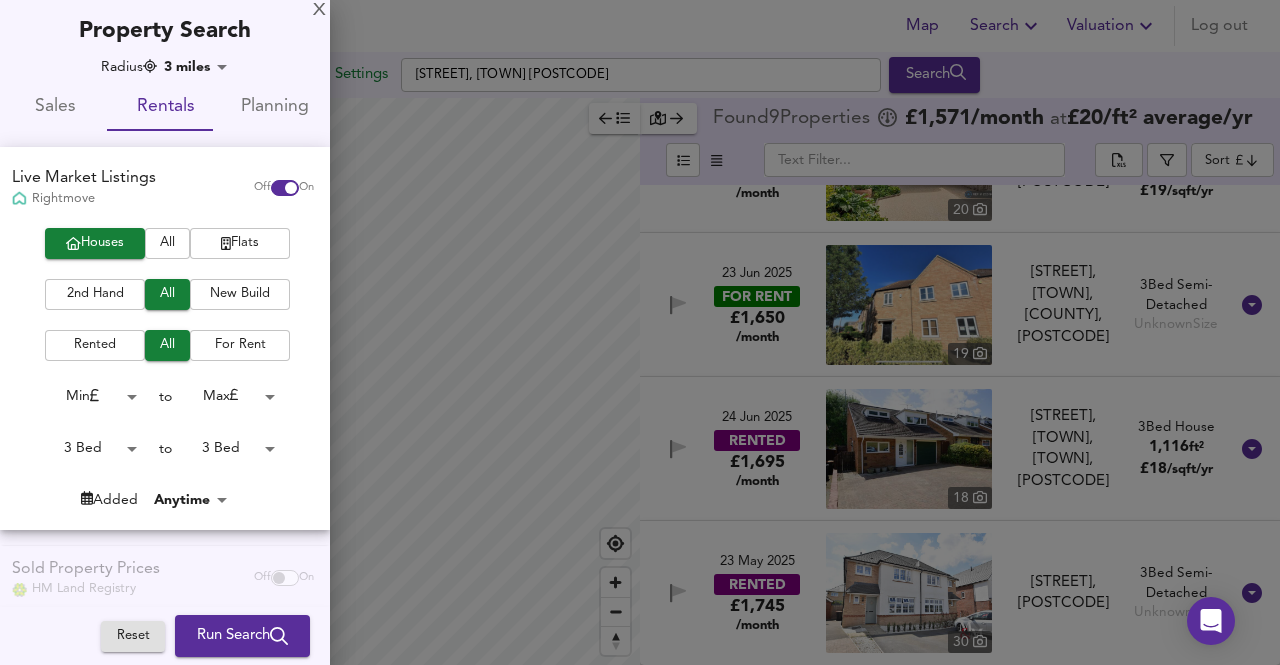 click on "Map Search Valuation Log out       Settings    [STREET], [TOWN] [POSTCODE]       Search        Legend     Found  9  Propert ies        £ 1,571 /month  at  £ 20 / ft²    average /yr                 Sort  cheapest    21 Jun 2025 RENTED £1,350   /month   19    [STREET], [POSTCODE] [STREET], [POSTCODE] 3   Bed   Terraced Unknown   Size    8 Jul 2025 FOR RENT £1,450   /month   20    [STREET], [TOWN], [POSTCODE] [STREET], [TOWN], [POSTCODE] 3   Bed   House 898 ft² £ 19 /sqft/yr    24 Jun 2025 FOR RENT £1,500   /month   13    [STREET], [TOWN], [COUNTY], [POSTCODE] [STREET], [TOWN], [COUNTY], [POSTCODE] 3   Bed   Terraced Unknown   Size    23 Jun 2025 RENTED £1,500   /month   18    [STREET], [TOWN], [POSTCODE] [STREET], [TOWN], [POSTCODE] 3   Bed   Town House Unknown   Size    13 Jun 2025 RENTED £1,595   /month   22    [STREET], [POSTCODE] 3   Bed   841 ft²" at bounding box center [640, 332] 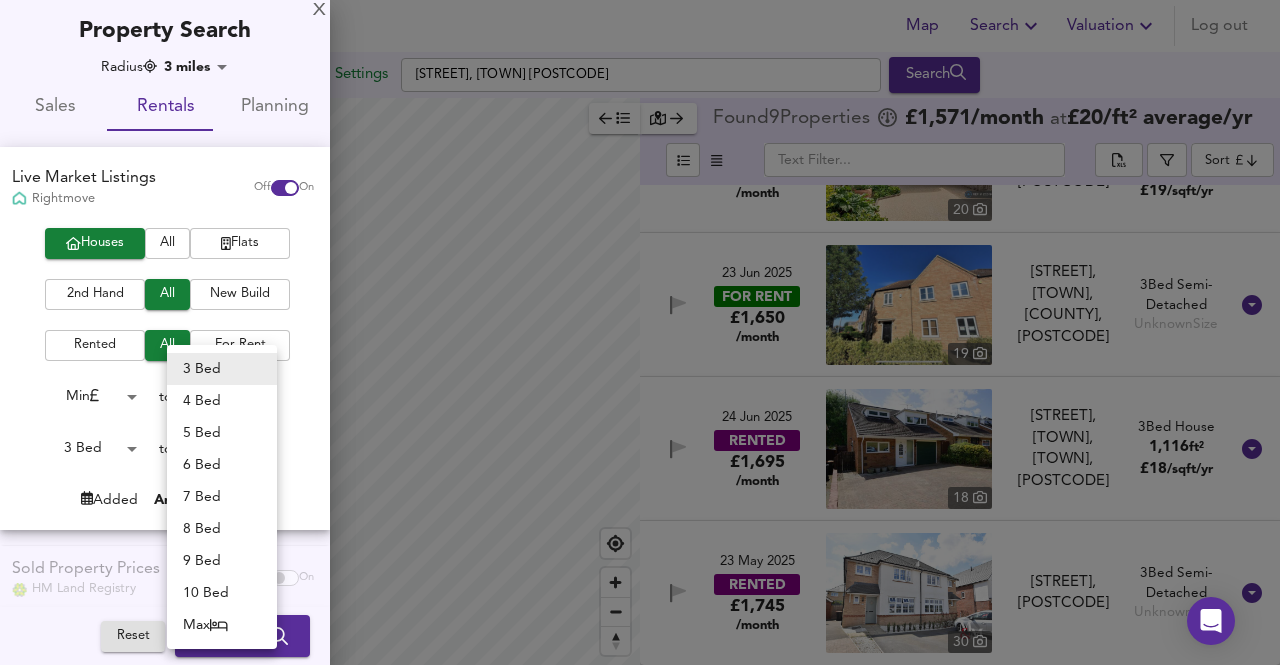 click on "4 Bed" at bounding box center [222, 401] 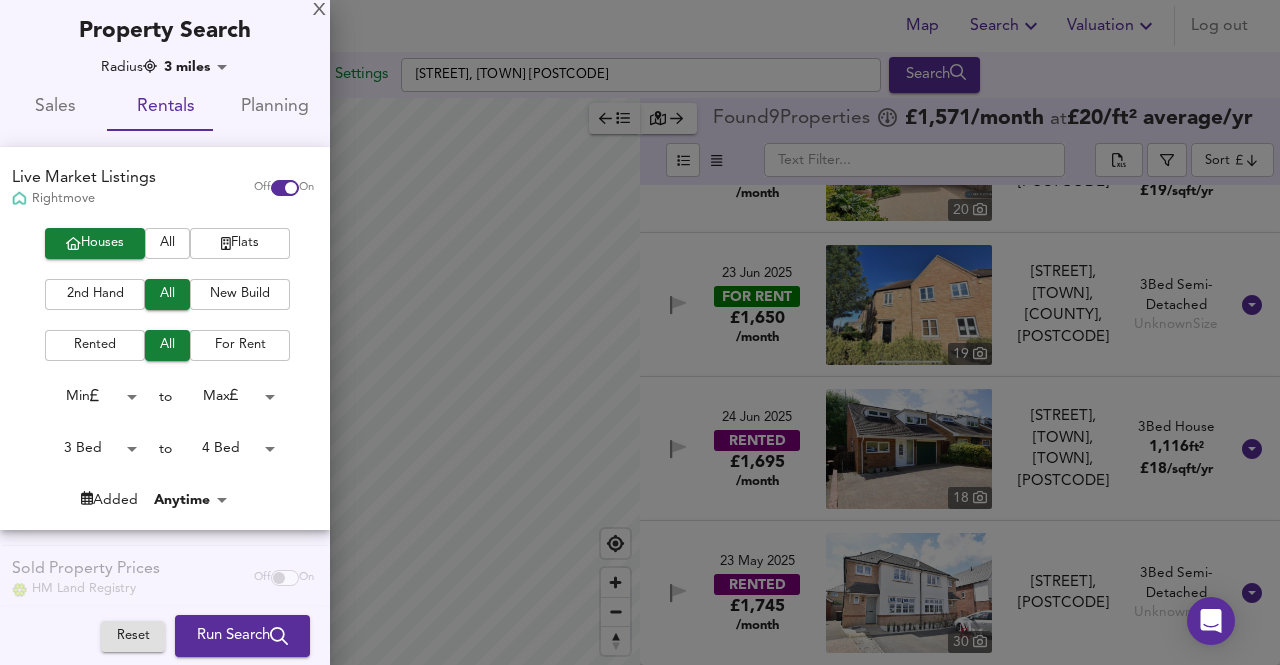click on "Map Search Valuation Log out       Settings    [STREET], [TOWN] [POSTCODE]       Search        Legend     Found  9  Propert ies        £ 1,571 /month  at  £ 20 / ft²    average /yr                 Sort  cheapest    21 Jun 2025 RENTED £1,350   /month   19    [STREET], [POSTCODE] [STREET], [POSTCODE] 3   Bed   Terraced Unknown   Size    8 Jul 2025 FOR RENT £1,450   /month   20    [STREET], [TOWN], [POSTCODE] [STREET], [TOWN], [POSTCODE] 3   Bed   House 898 ft² £ 19 /sqft/yr    24 Jun 2025 FOR RENT £1,500   /month   13    [STREET], [TOWN], [COUNTY], [POSTCODE] [STREET], [TOWN], [COUNTY], [POSTCODE] 3   Bed   Terraced Unknown   Size    23 Jun 2025 RENTED £1,500   /month   18    [STREET], [TOWN], [POSTCODE] [STREET], [TOWN], [POSTCODE] 3   Bed   Town House Unknown   Size    13 Jun 2025 RENTED £1,595   /month   22    [STREET], [POSTCODE] 3   Bed   841 ft²" at bounding box center [640, 332] 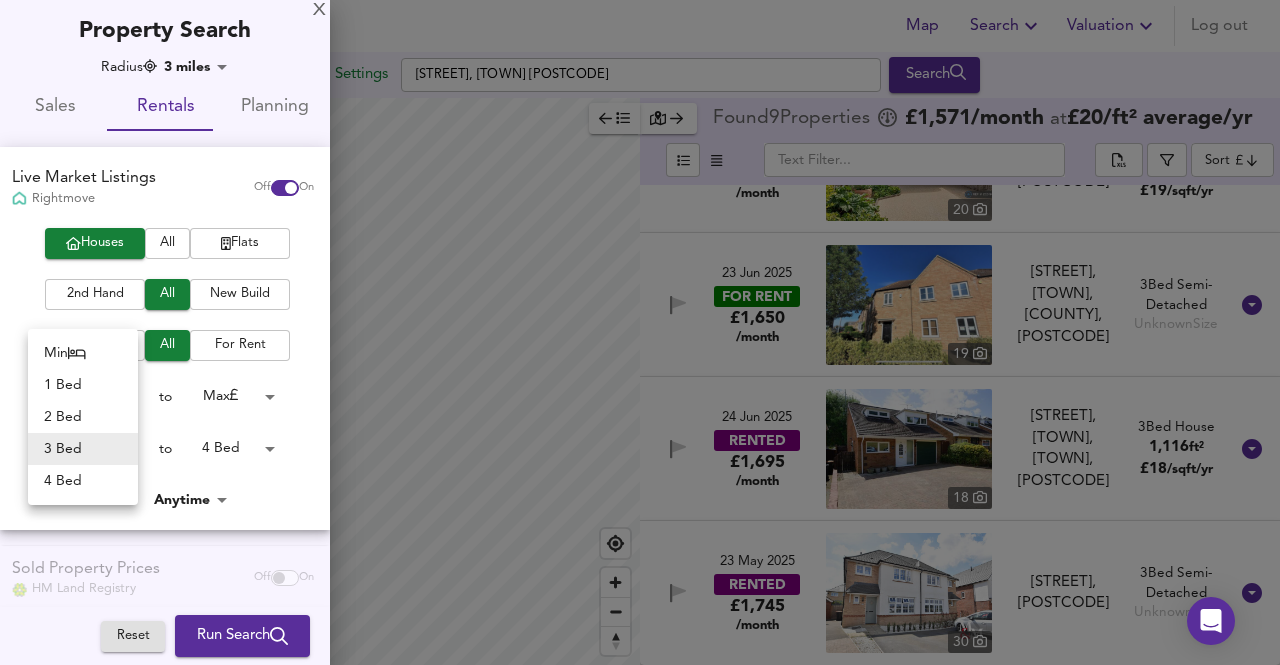 click on "4 Bed" at bounding box center [83, 481] 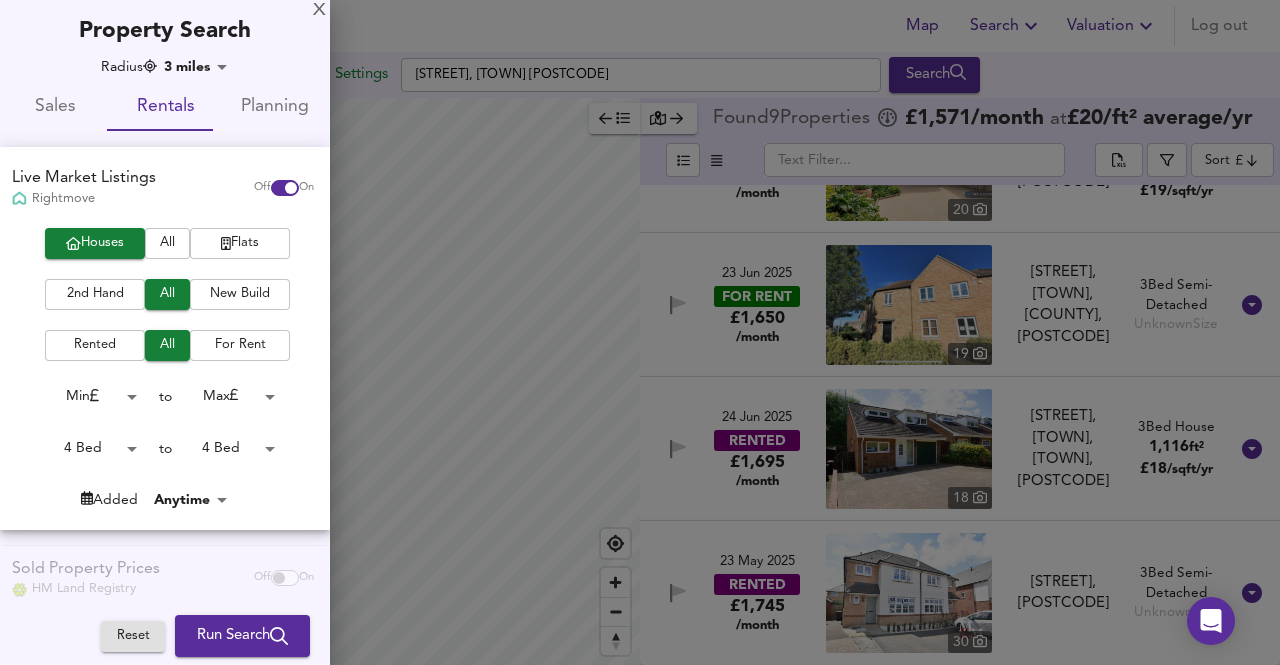 click on "Run Search" at bounding box center (242, 636) 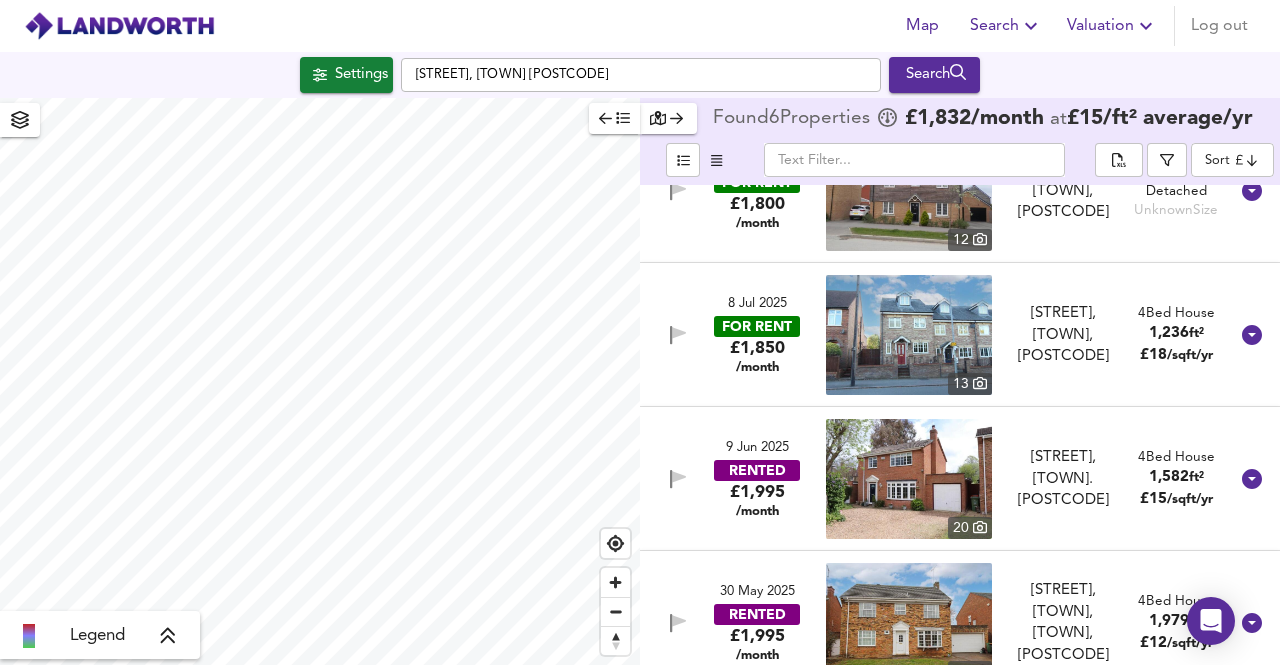 scroll, scrollTop: 384, scrollLeft: 0, axis: vertical 